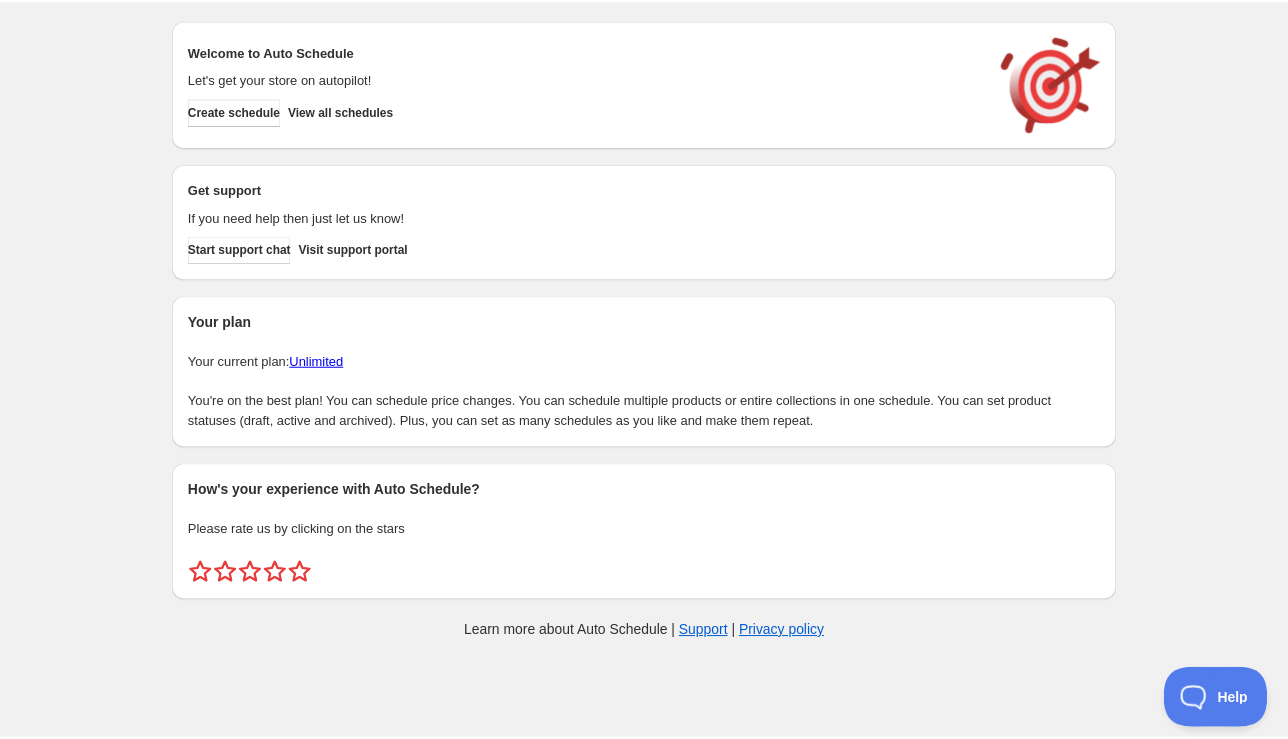 scroll, scrollTop: 0, scrollLeft: 0, axis: both 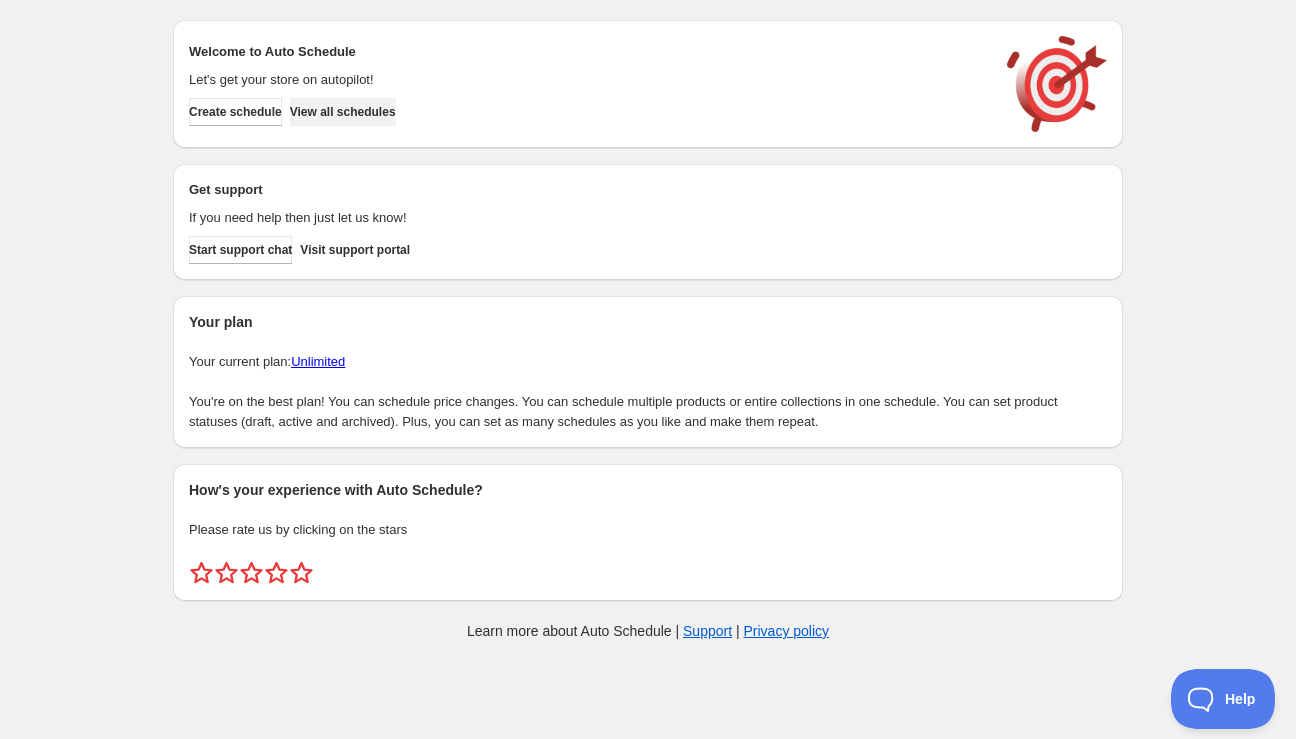 click on "View all schedules" at bounding box center (343, 112) 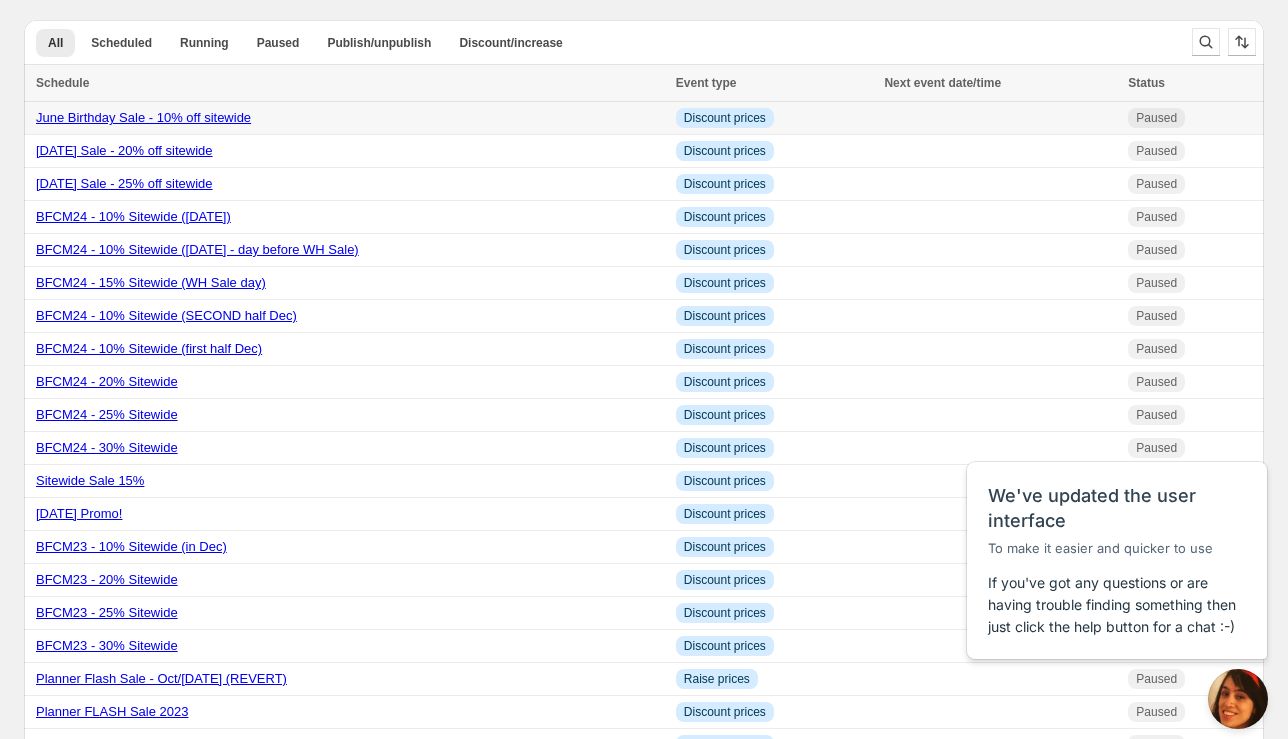 scroll, scrollTop: 0, scrollLeft: 0, axis: both 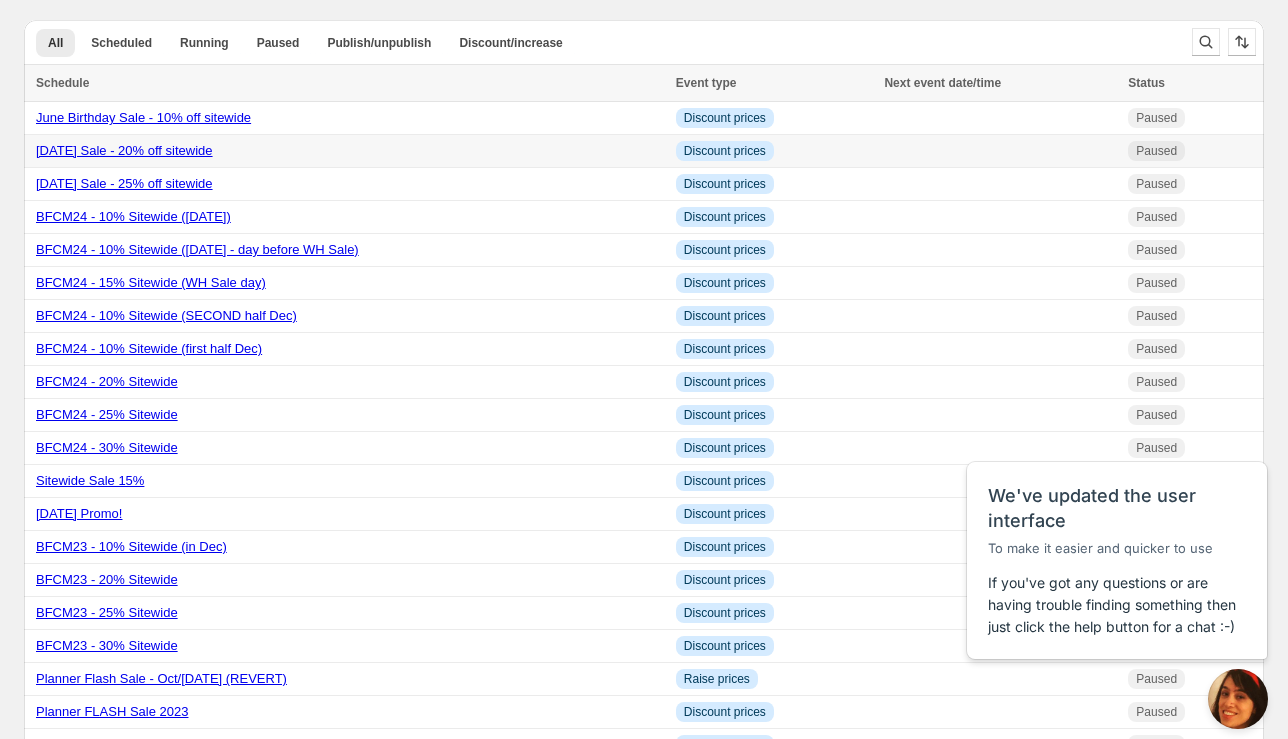 click on "[DATE] Sale - 20% off sitewide" at bounding box center (350, 151) 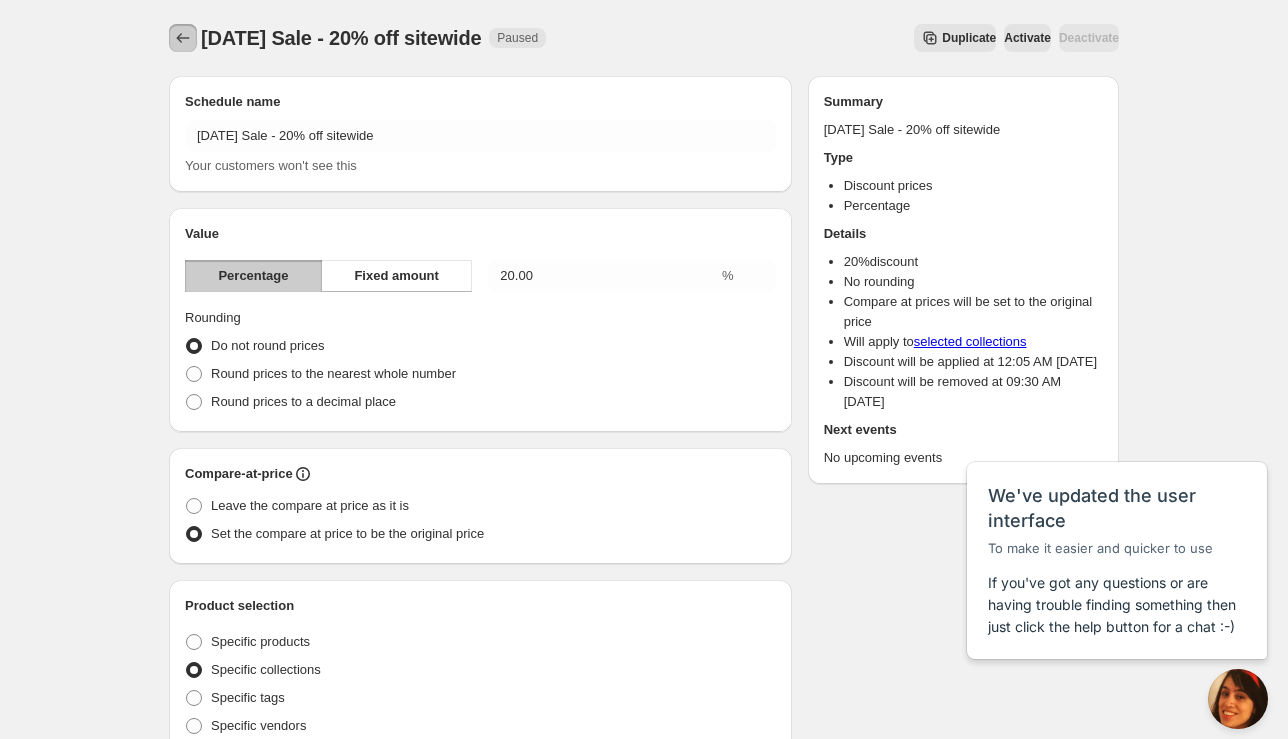 click 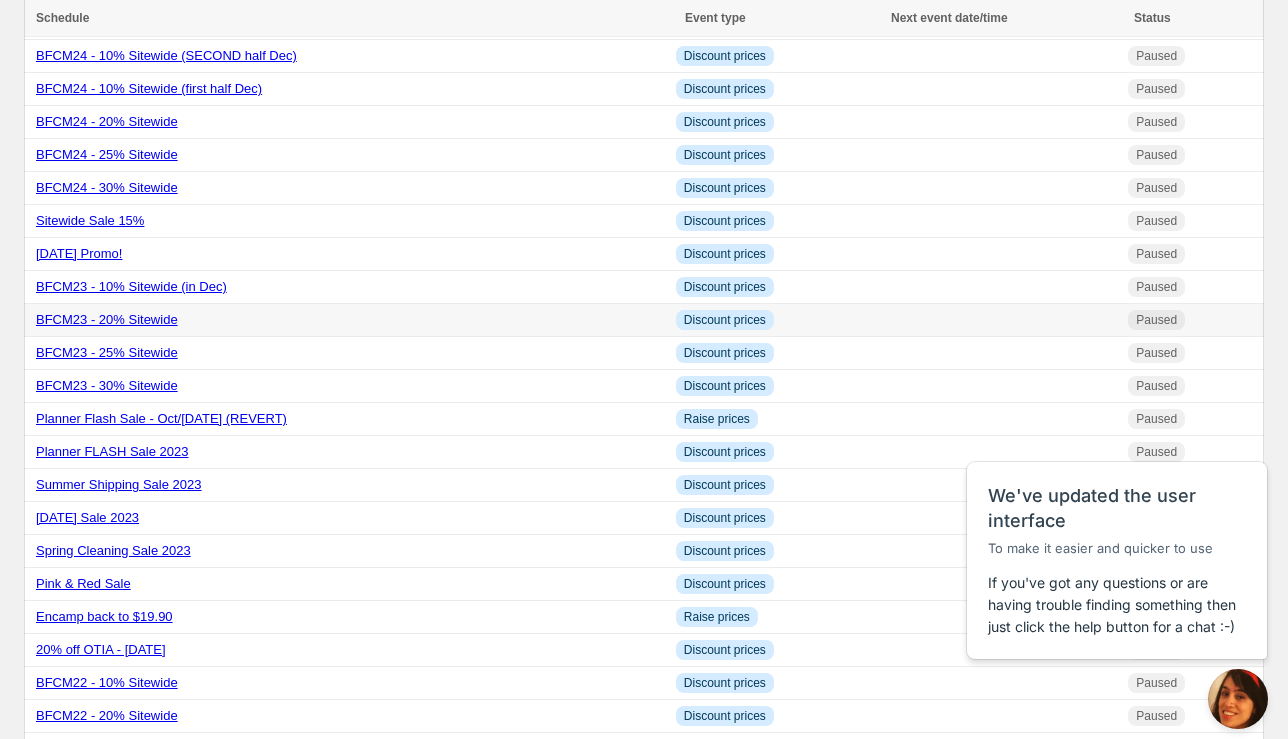 scroll, scrollTop: 261, scrollLeft: 0, axis: vertical 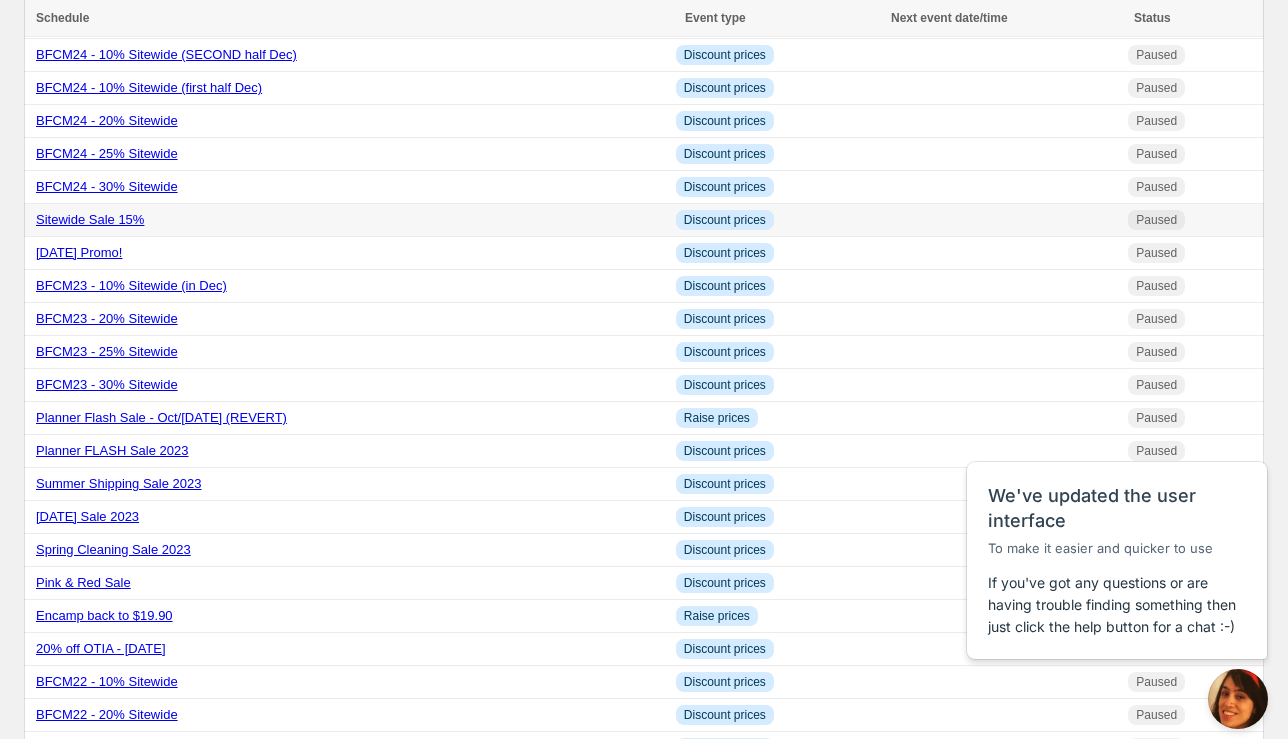 click on "Sitewide Sale 15%" at bounding box center [350, 220] 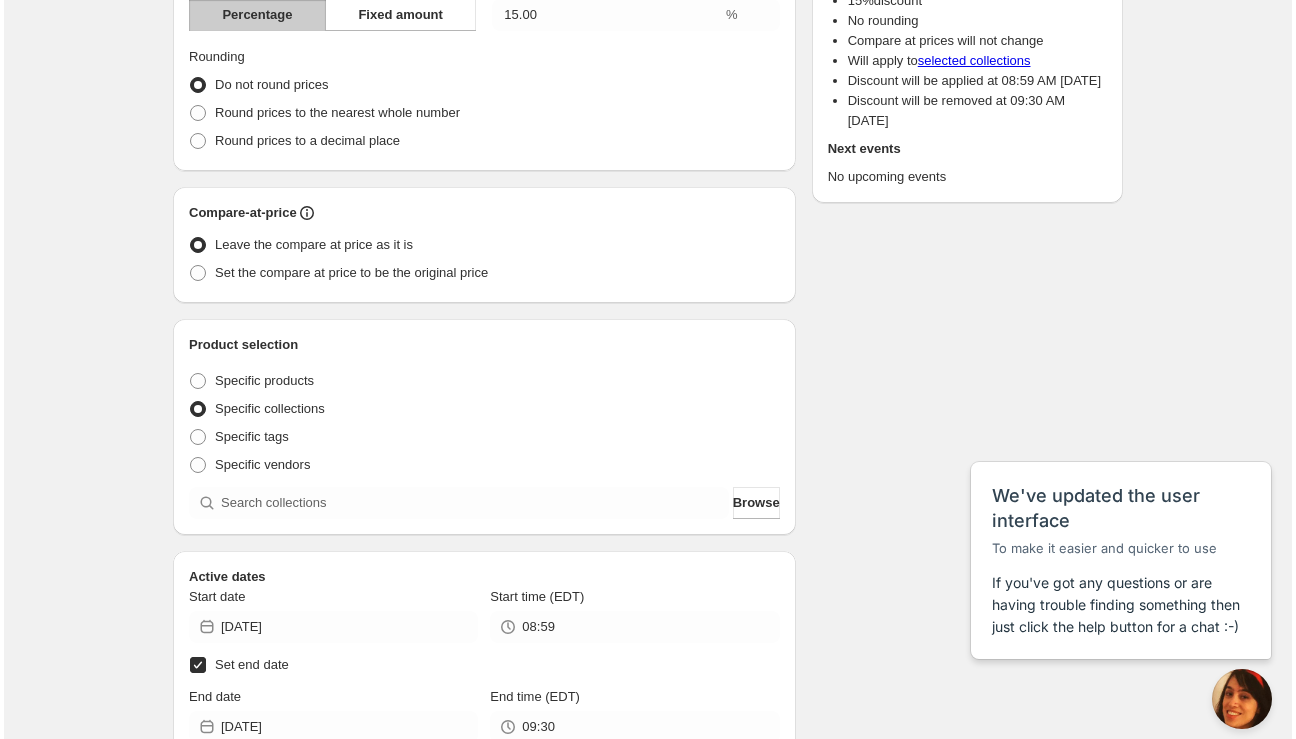 scroll, scrollTop: 0, scrollLeft: 0, axis: both 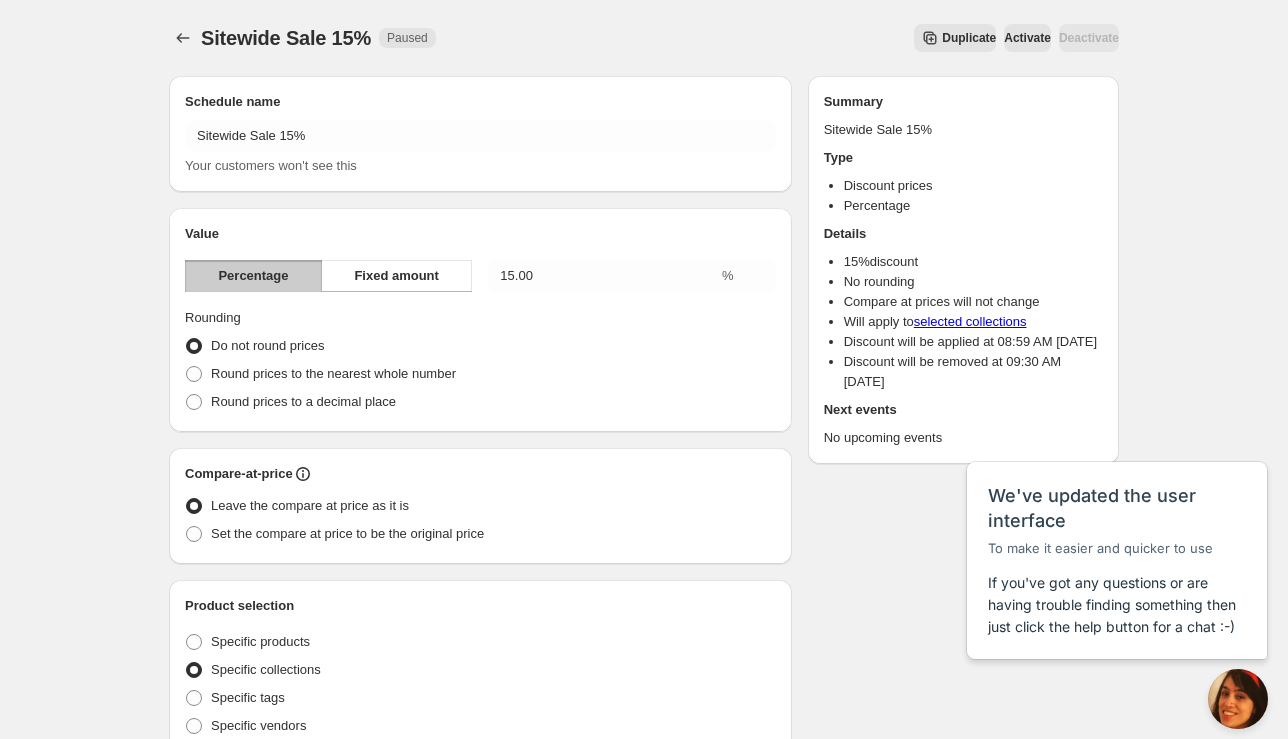 click on "Duplicate" at bounding box center [955, 38] 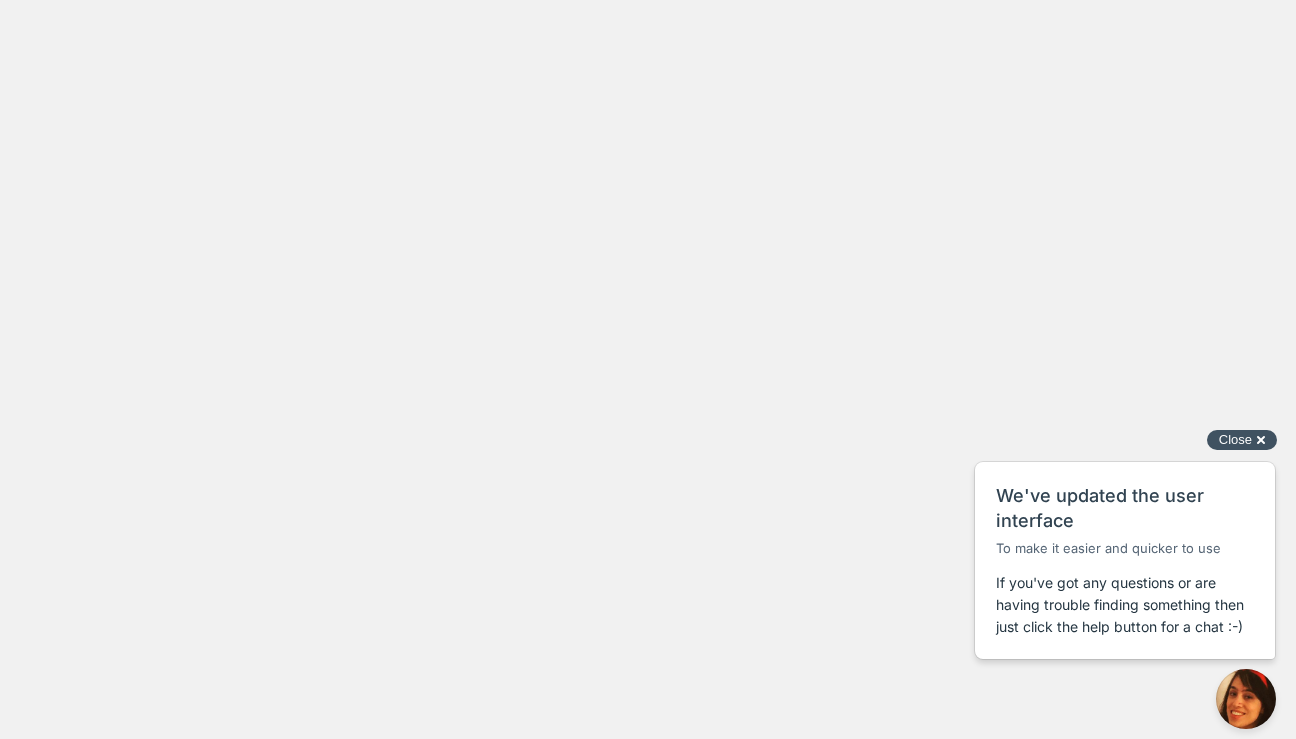 click on "Close cross-small" at bounding box center (1242, 440) 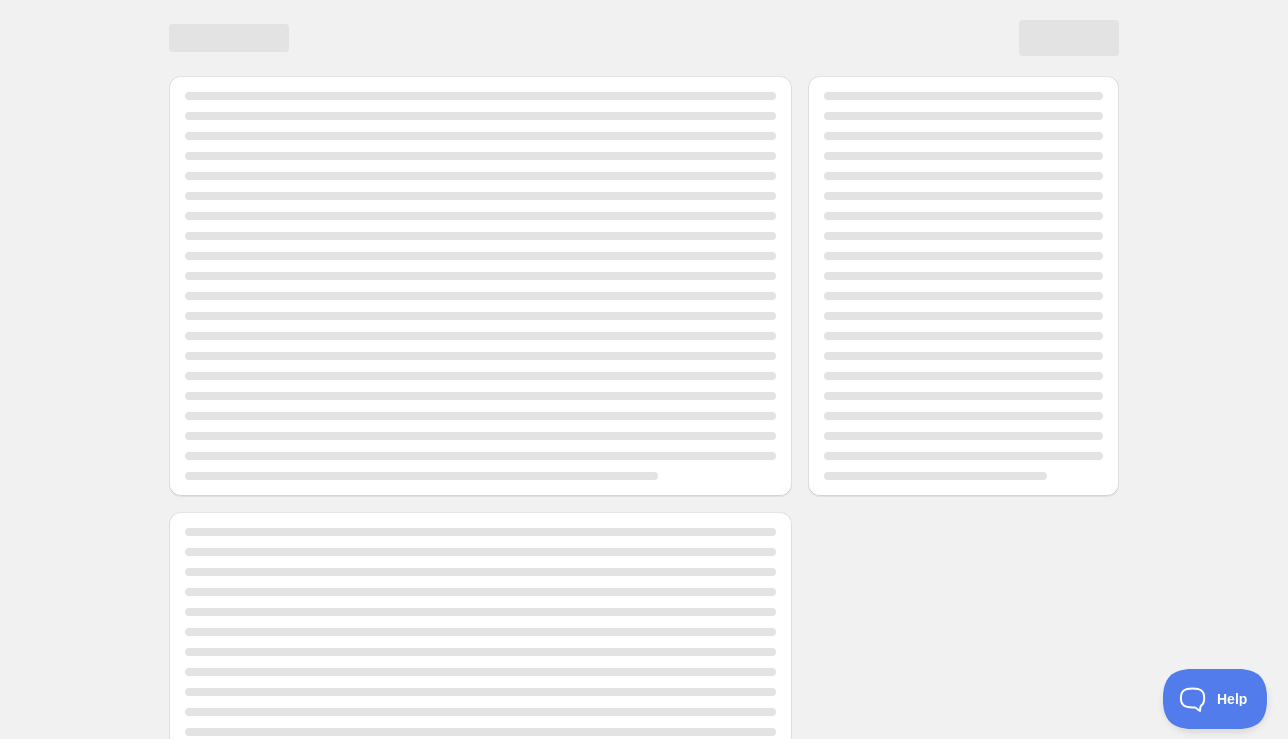 scroll, scrollTop: 0, scrollLeft: 0, axis: both 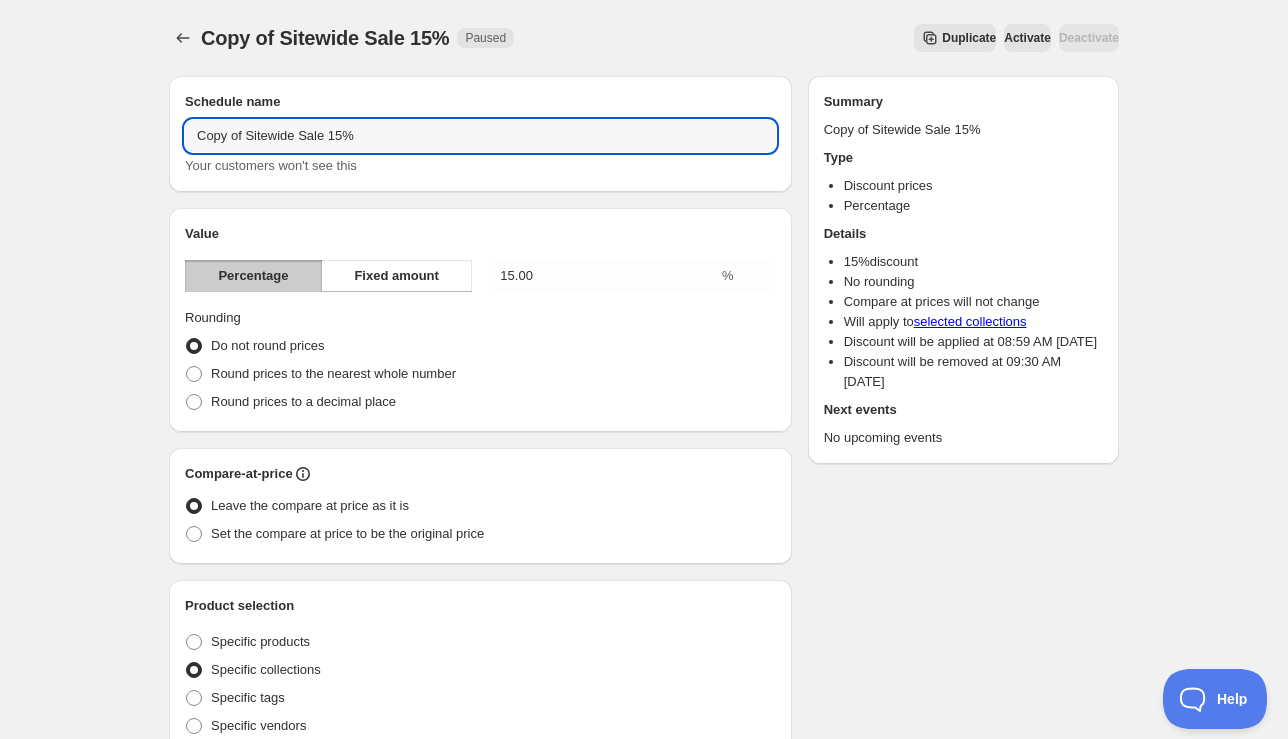 drag, startPoint x: 247, startPoint y: 137, endPoint x: -36, endPoint y: 88, distance: 287.21072 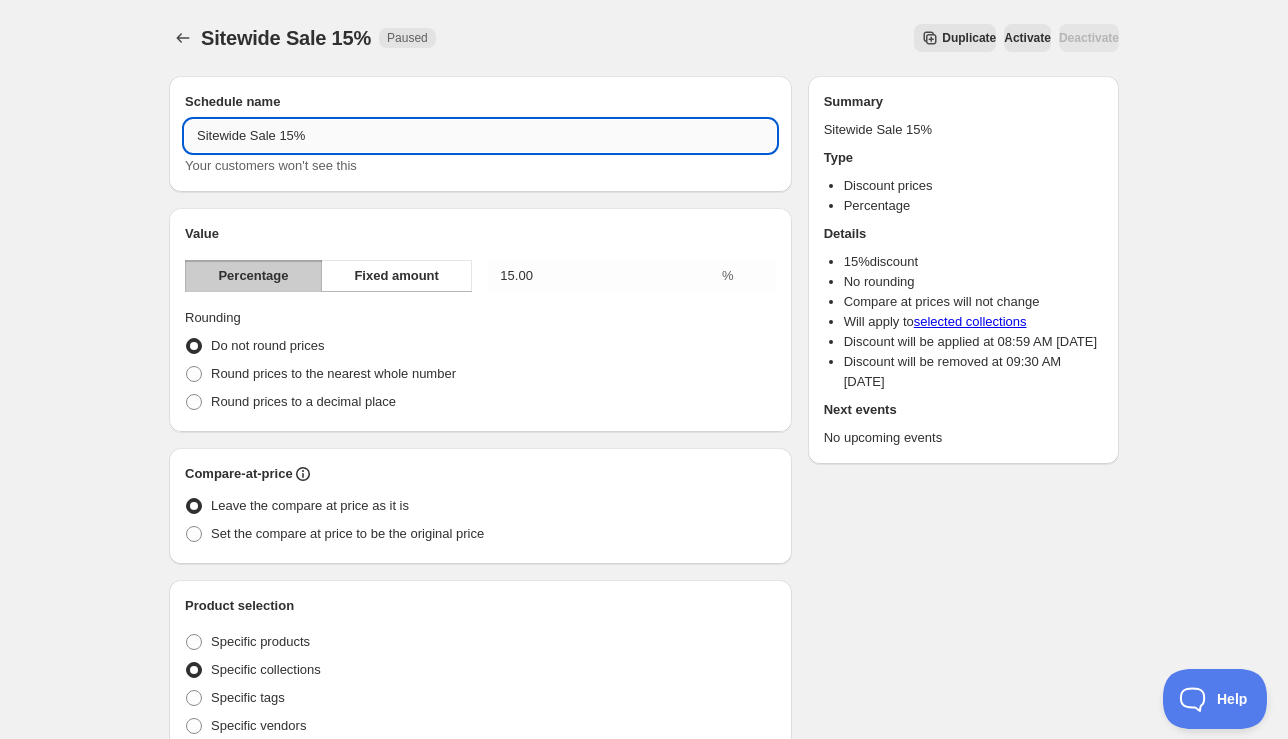 click on "Sitewide Sale 15%" at bounding box center (480, 136) 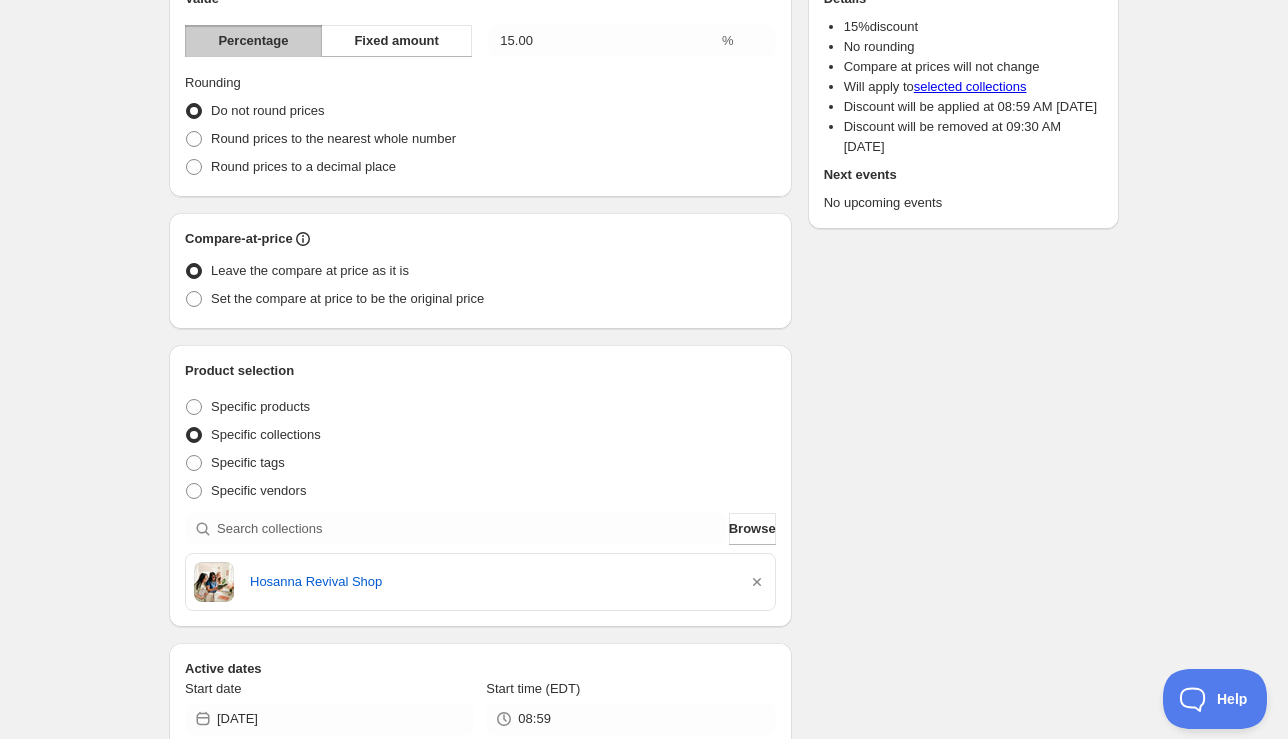 scroll, scrollTop: 236, scrollLeft: 0, axis: vertical 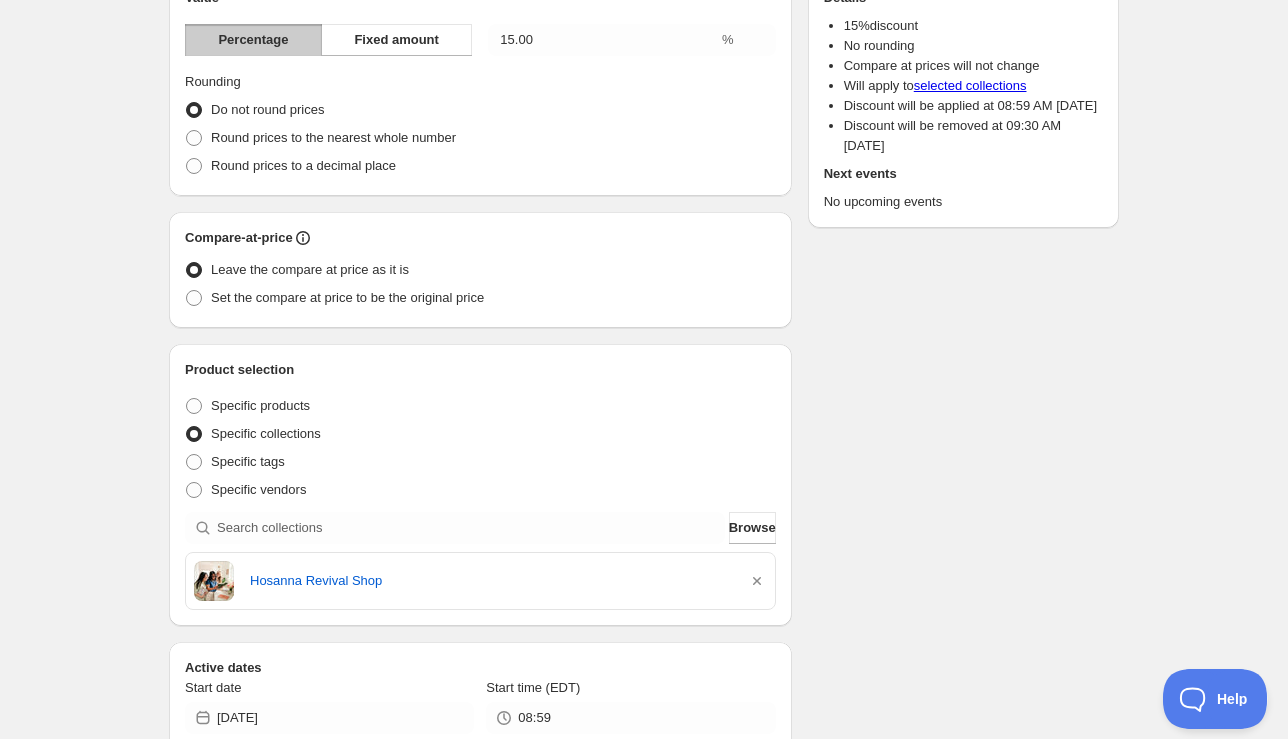 type on "Sitewide Sale 15%" 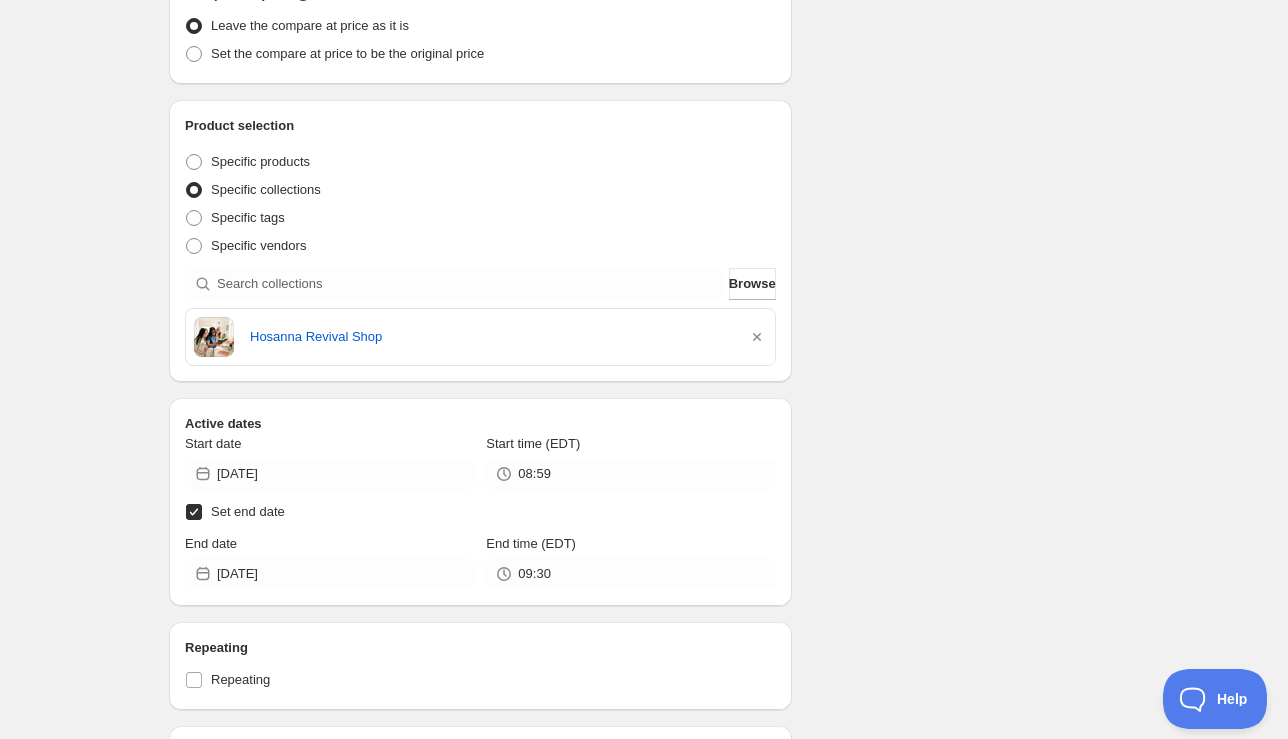 scroll, scrollTop: 612, scrollLeft: 0, axis: vertical 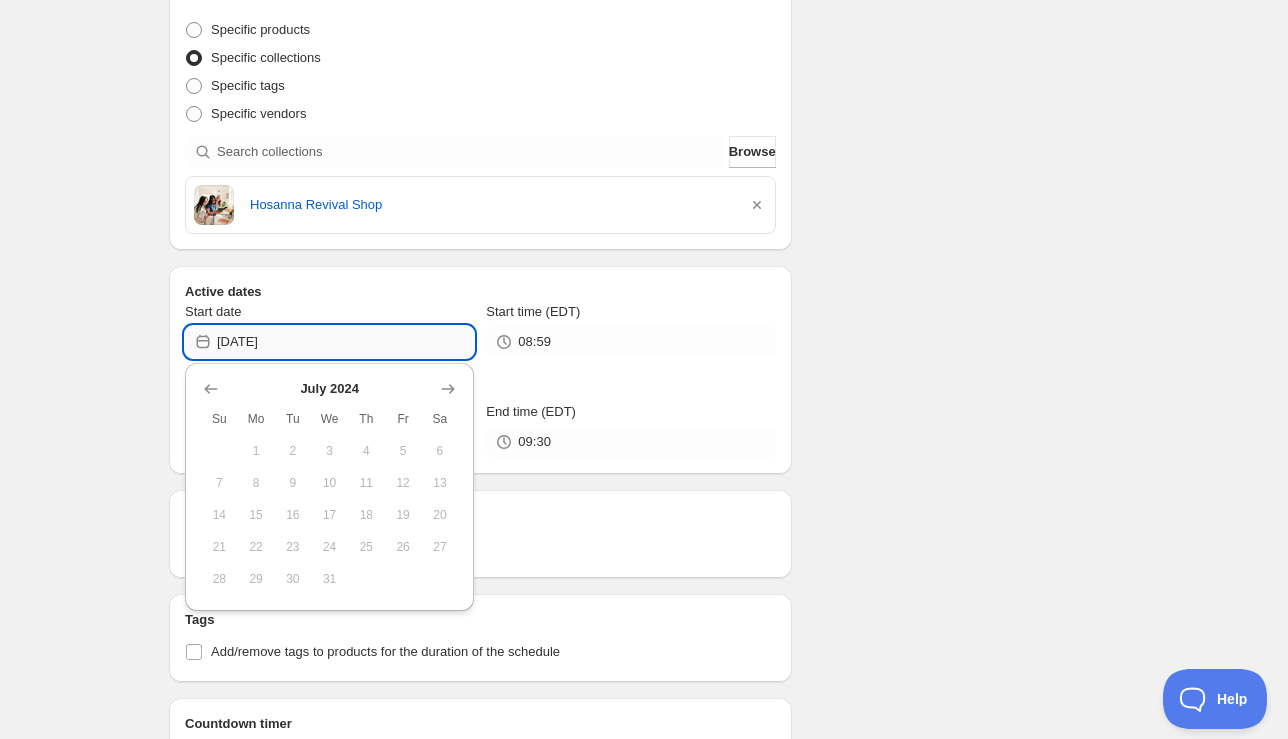 click on "[DATE]" at bounding box center (345, 342) 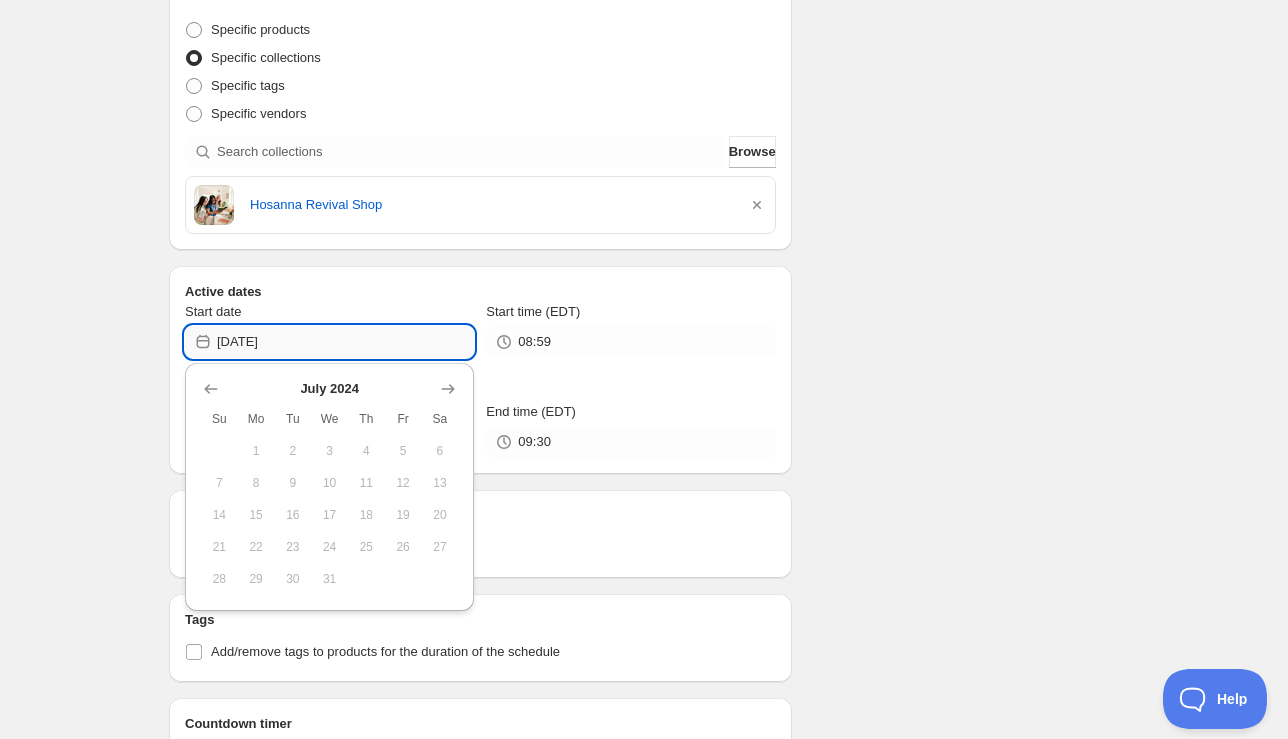 click on "[DATE]" at bounding box center [345, 342] 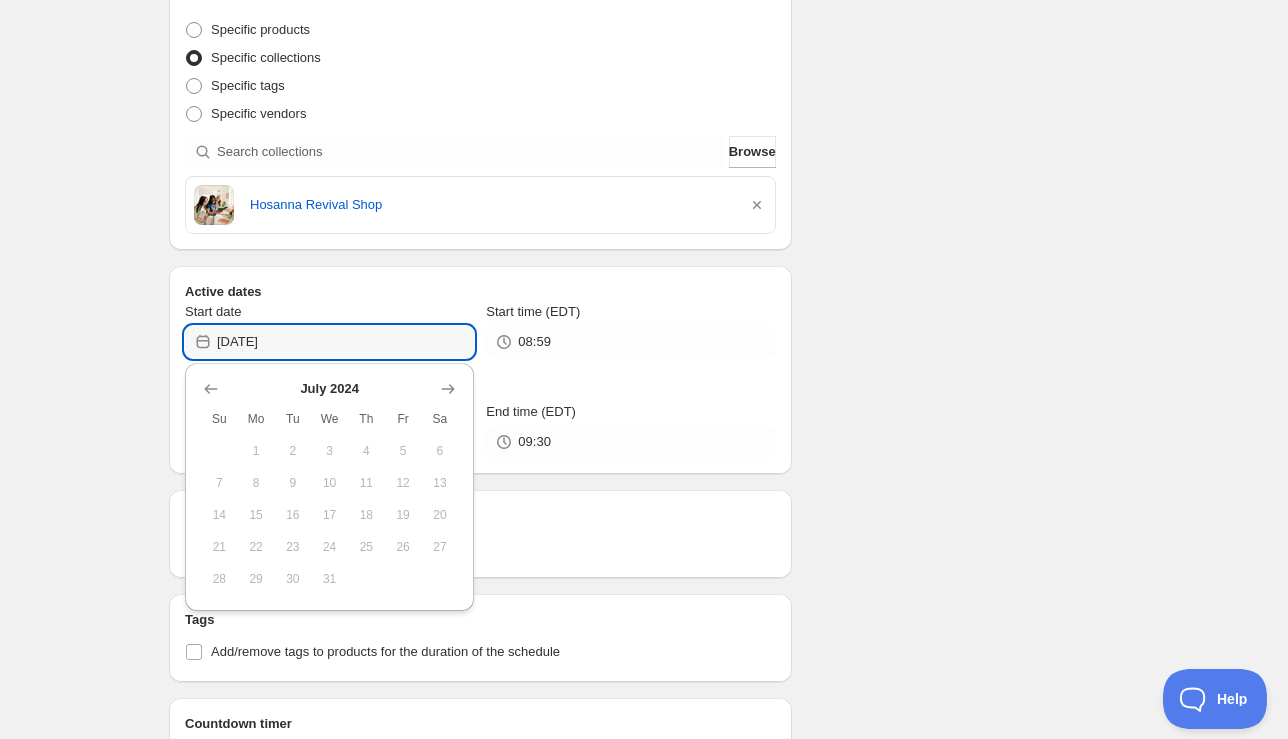 type on "2025-07-24" 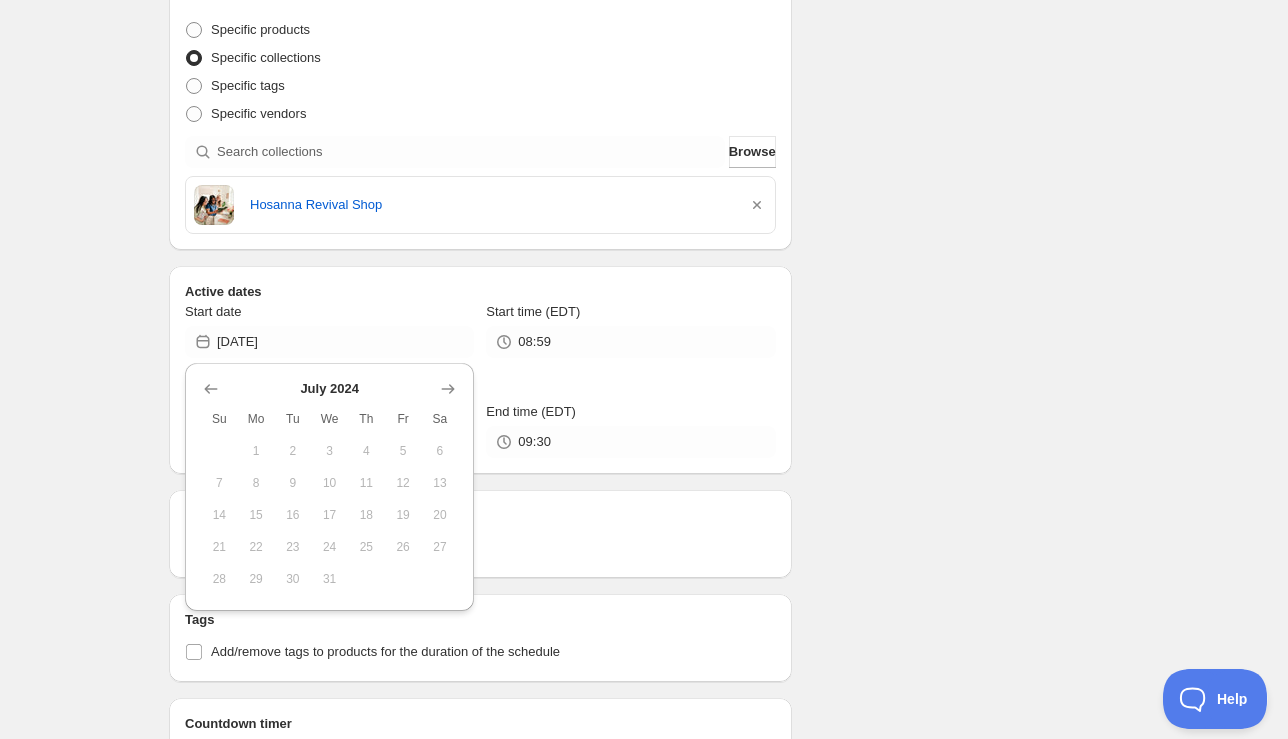 click at bounding box center (329, 389) 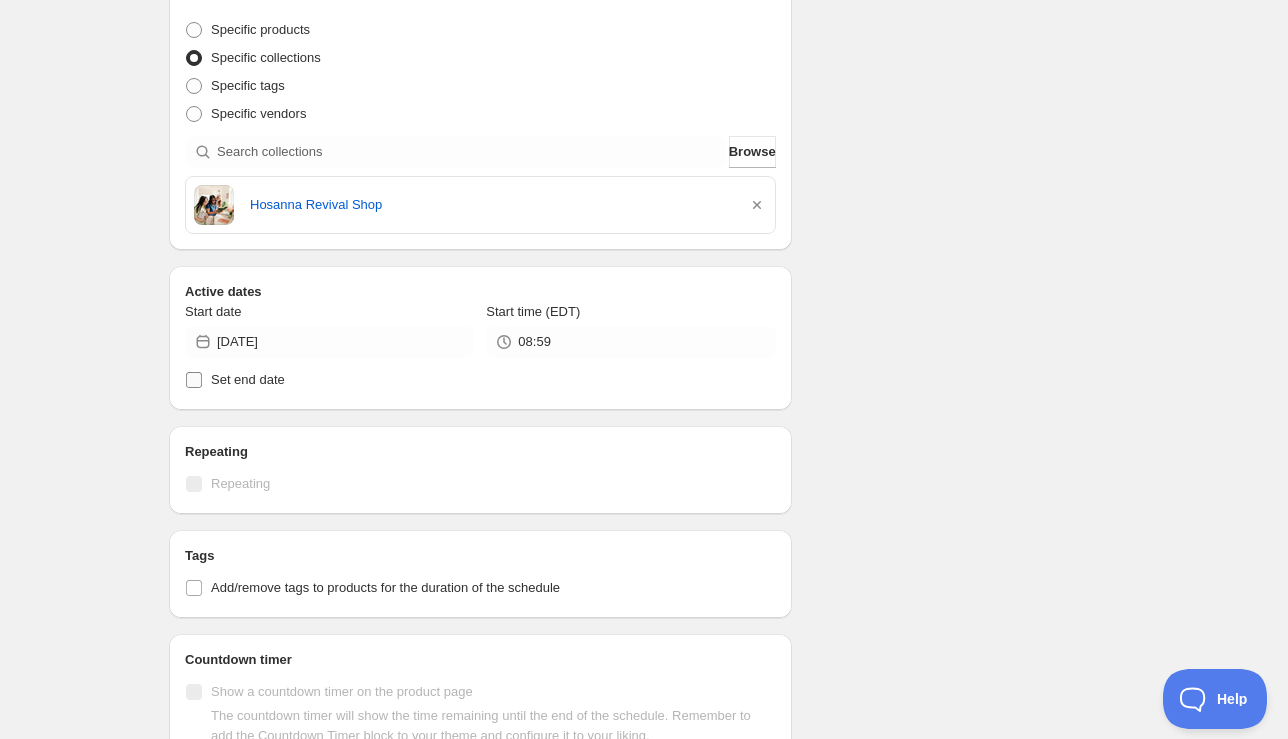 click on "Set end date" at bounding box center (248, 379) 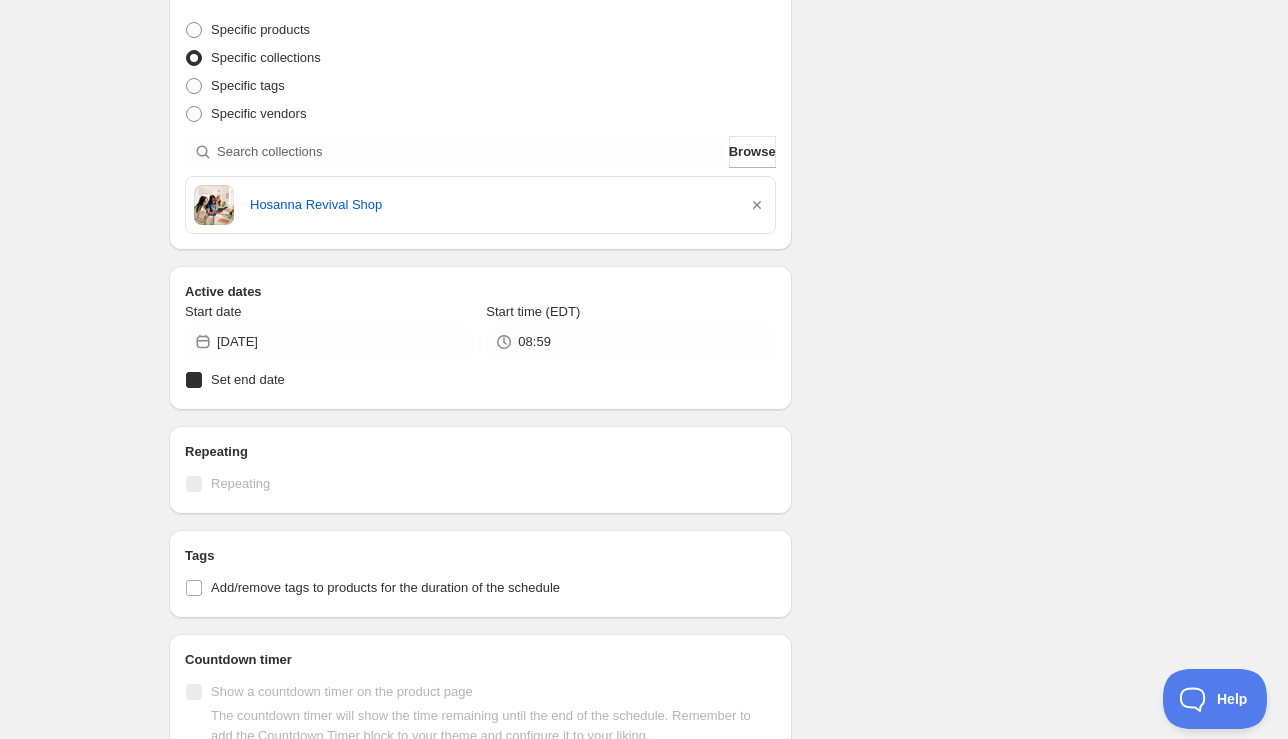 checkbox on "true" 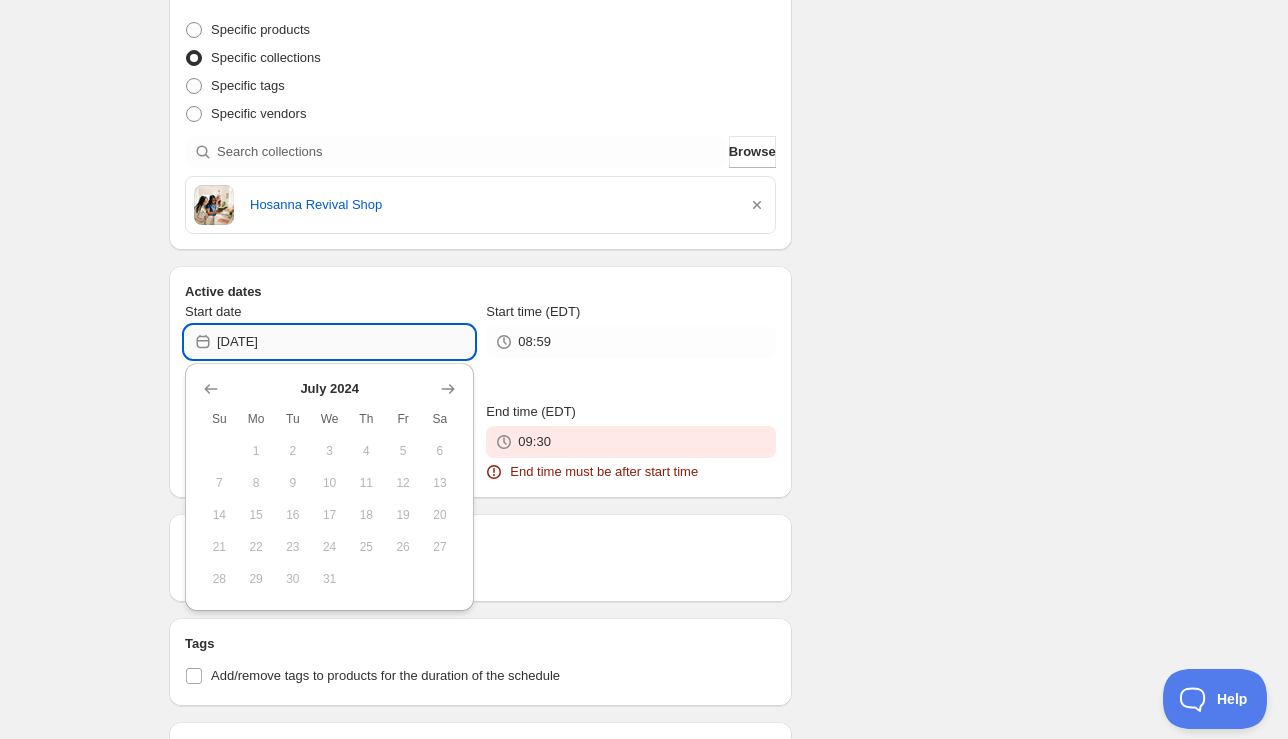 click on "2025-07-24" at bounding box center [345, 342] 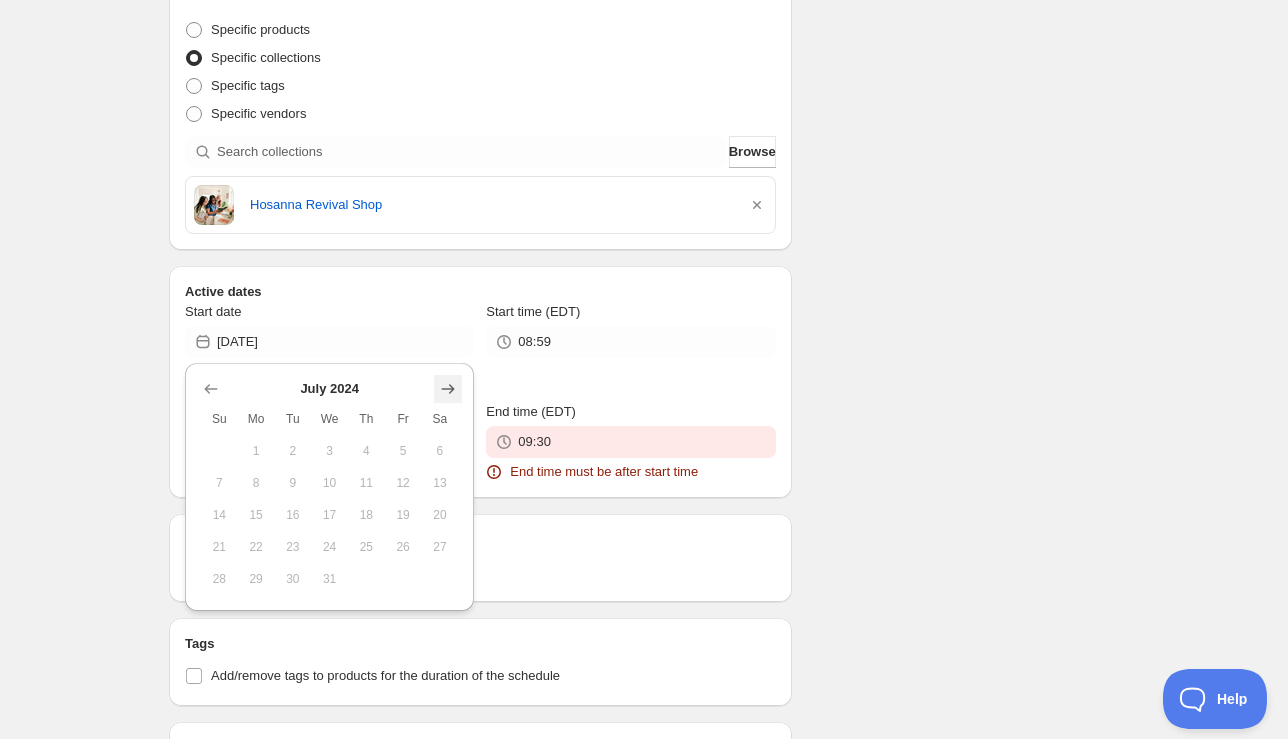 click 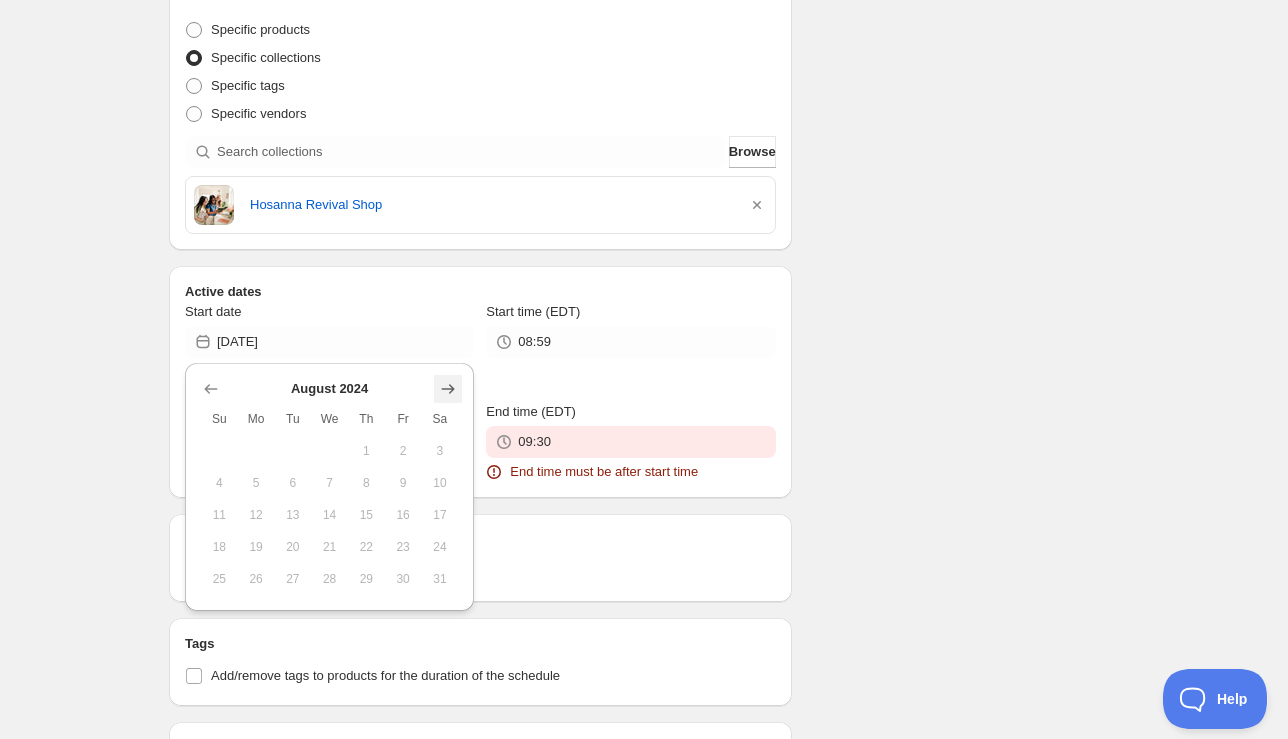 click 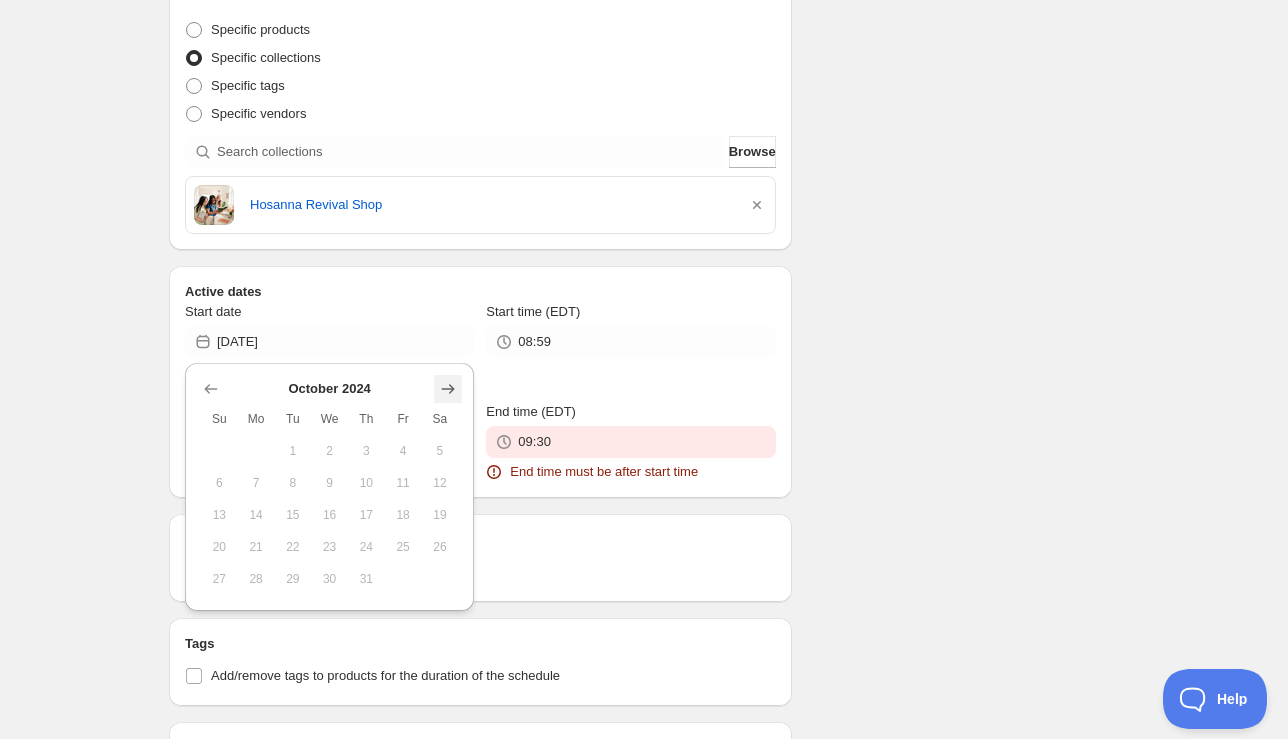 click 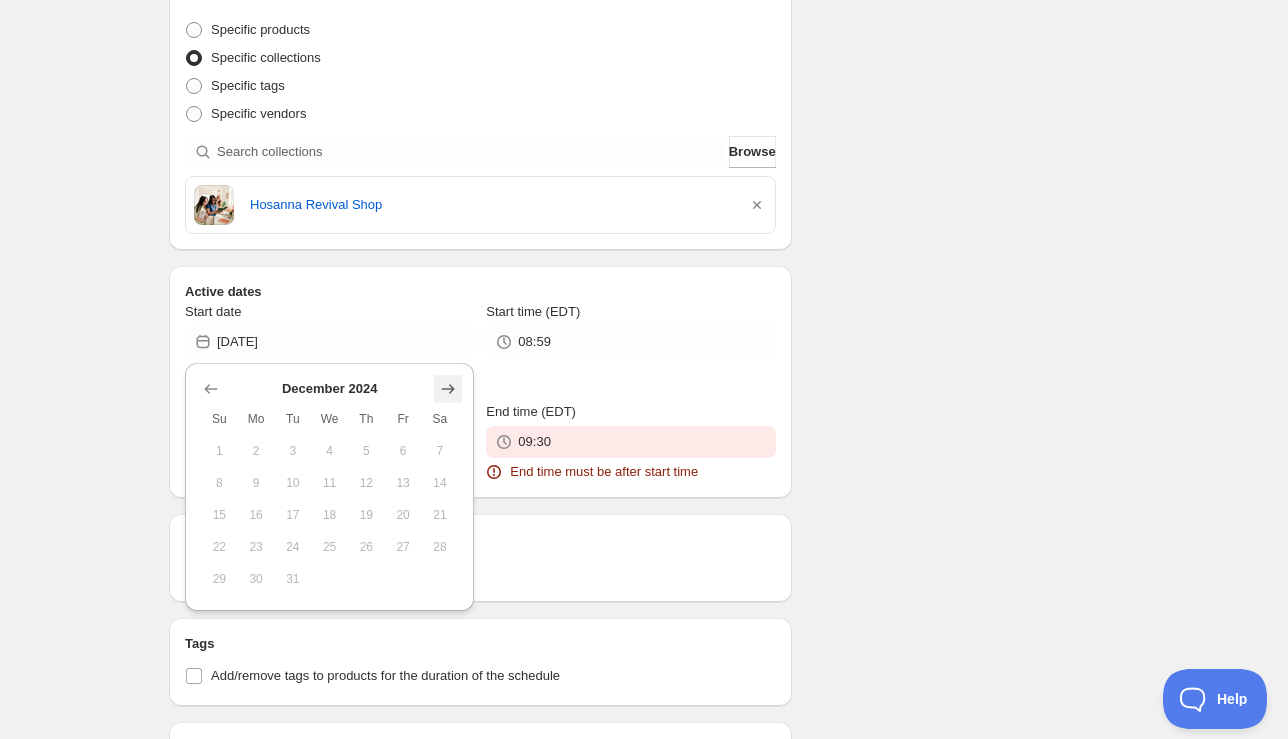 click 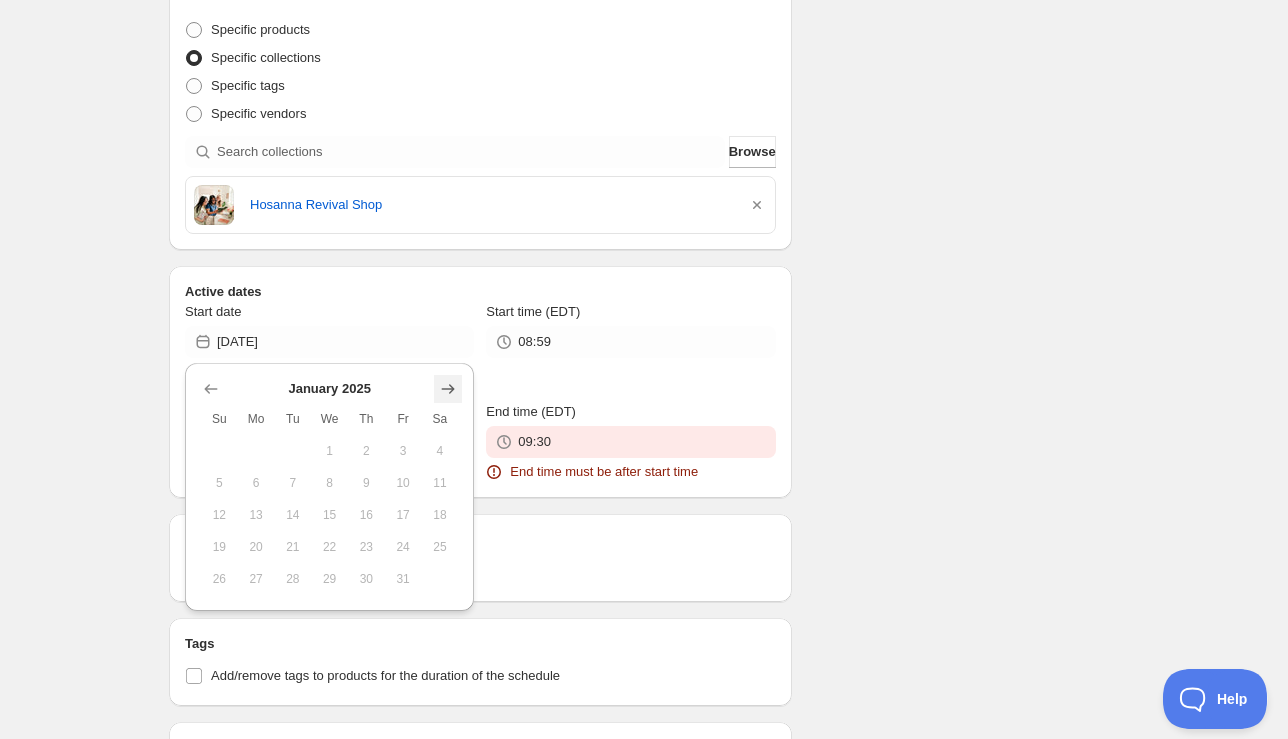 click 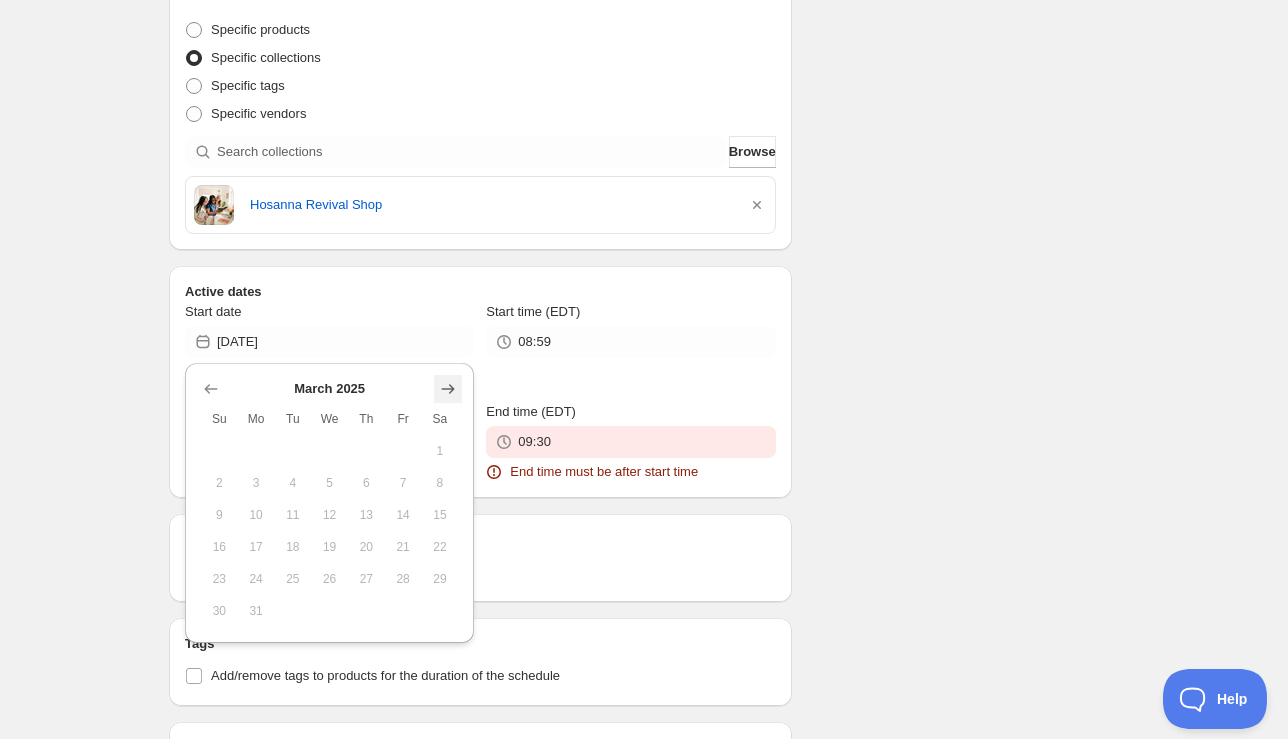 click 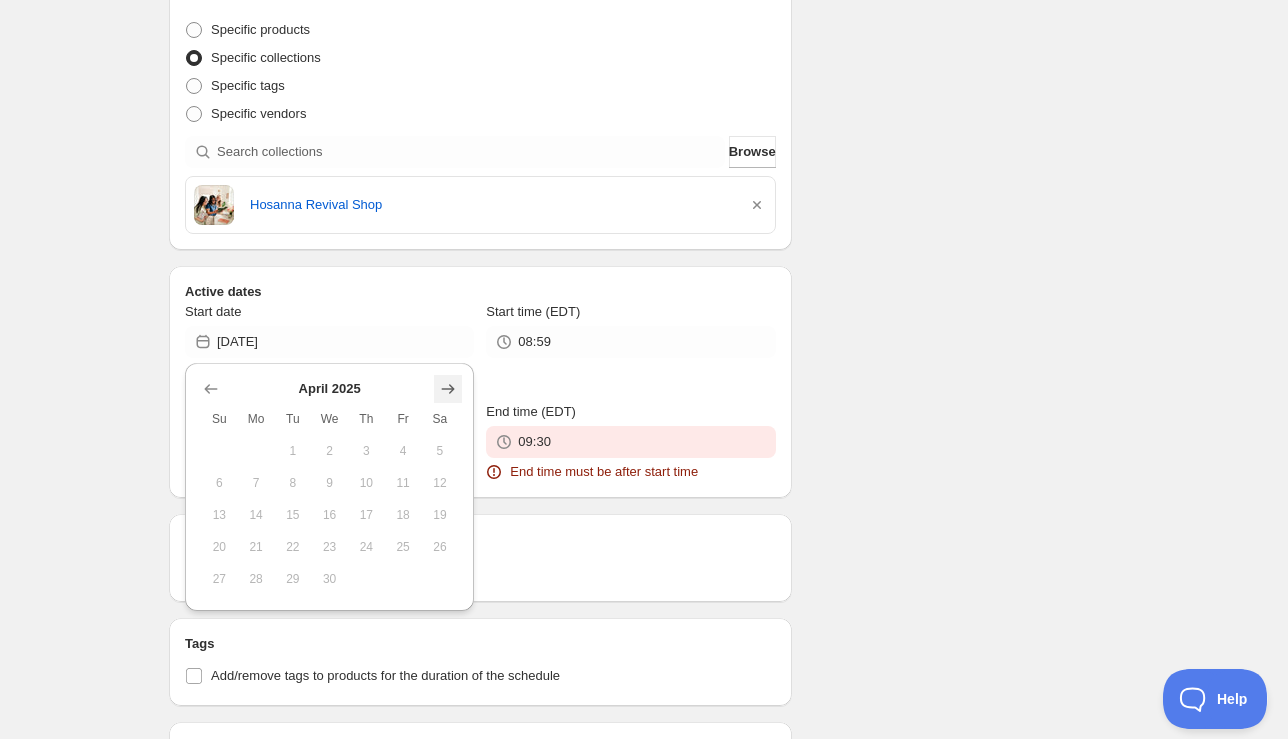 click 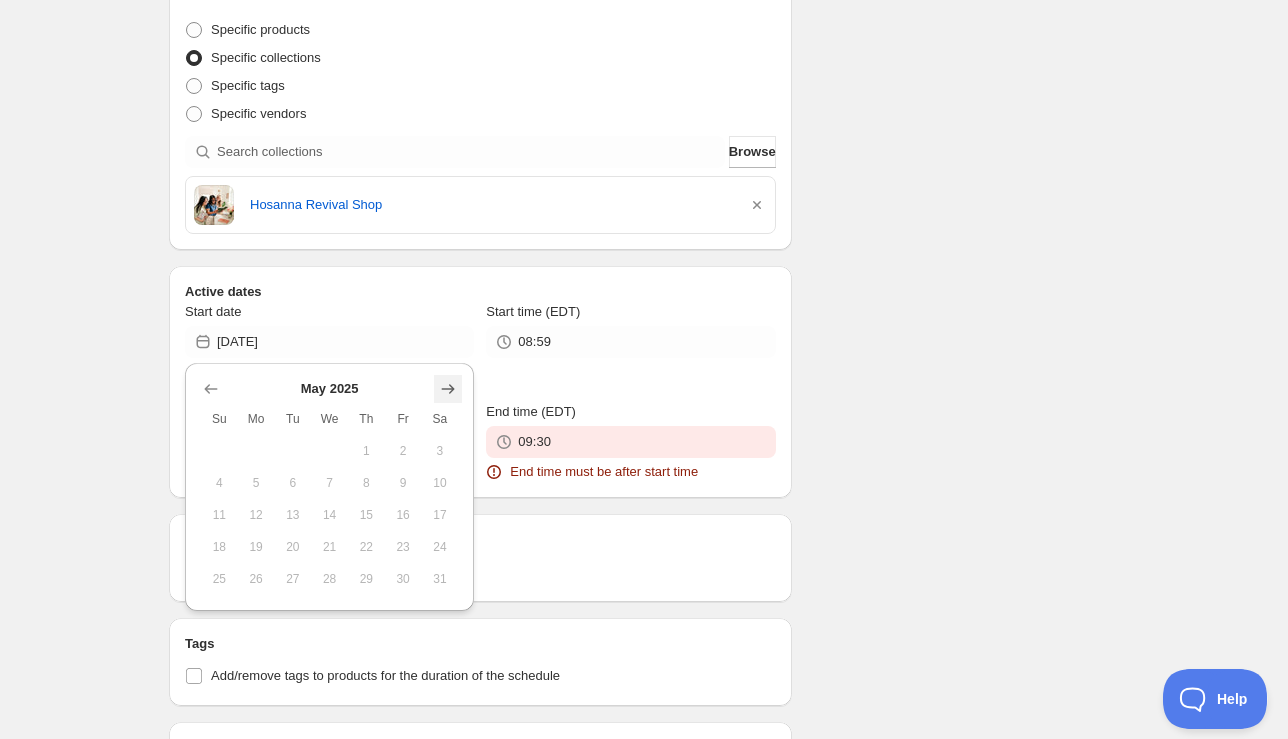 click 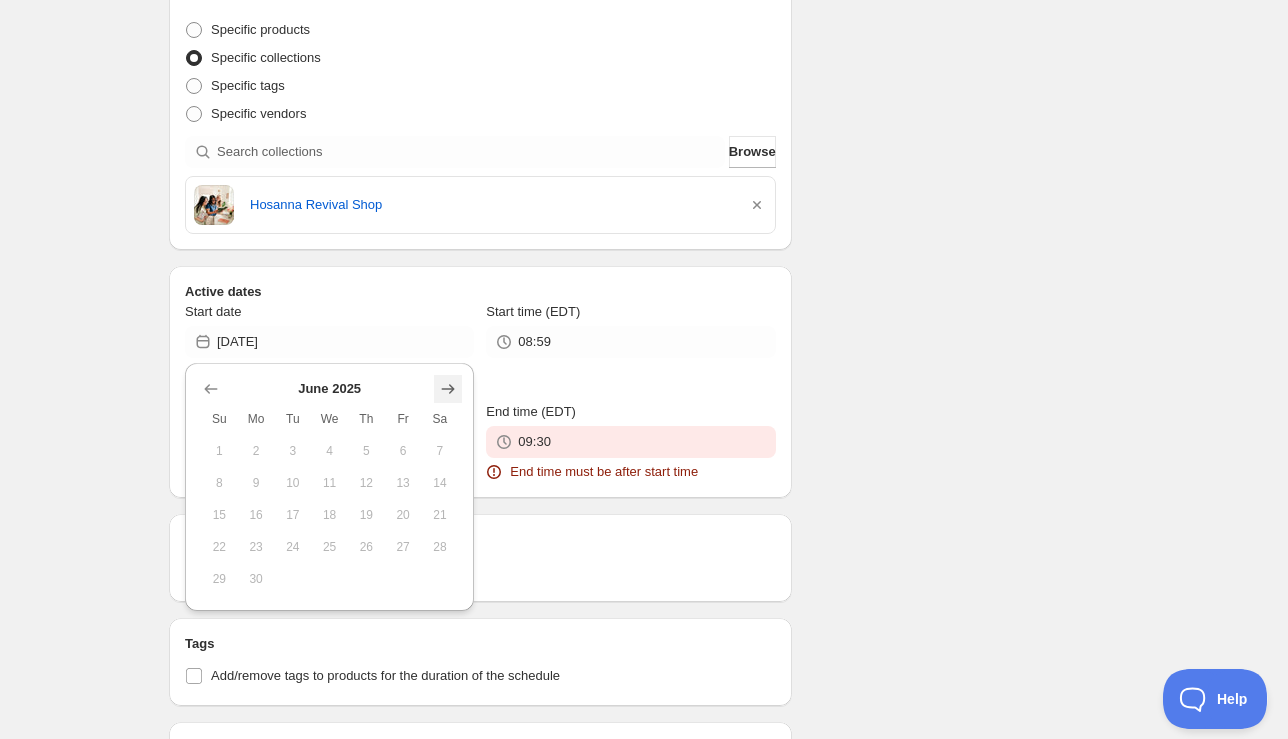 click 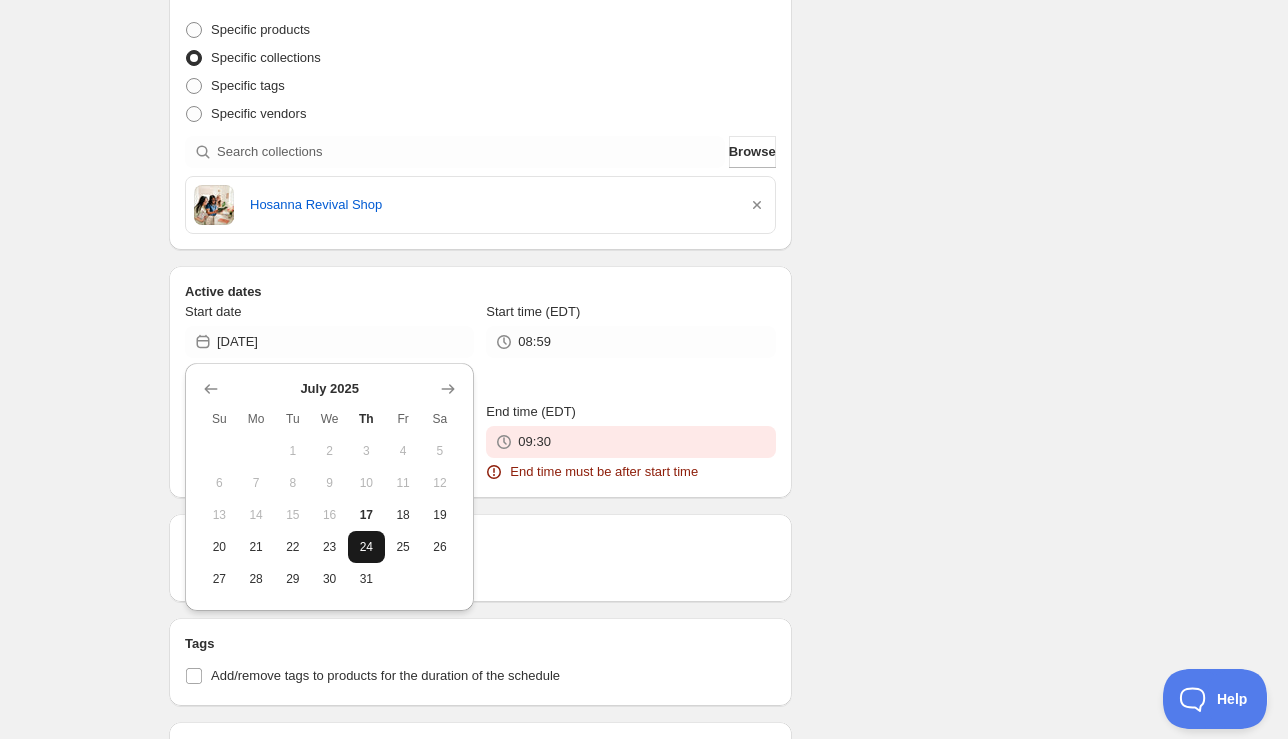 click on "24" at bounding box center [366, 547] 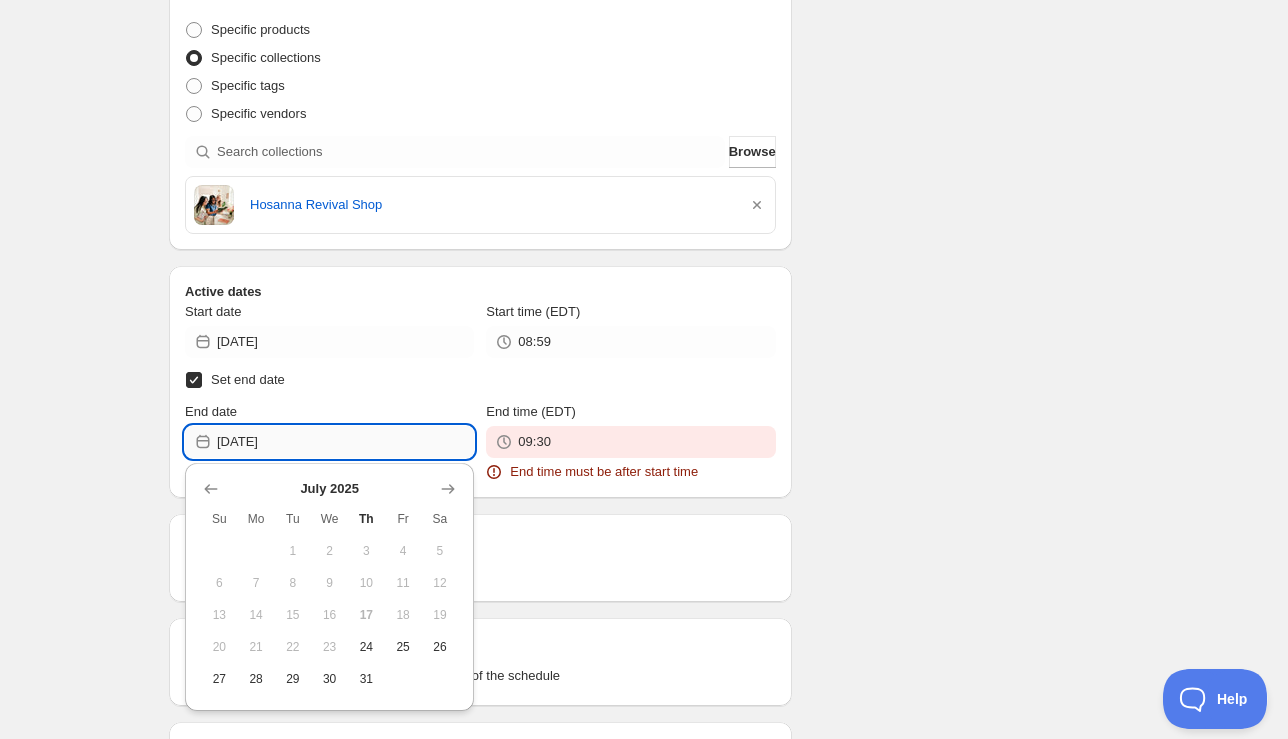 click on "[DATE]" at bounding box center (345, 442) 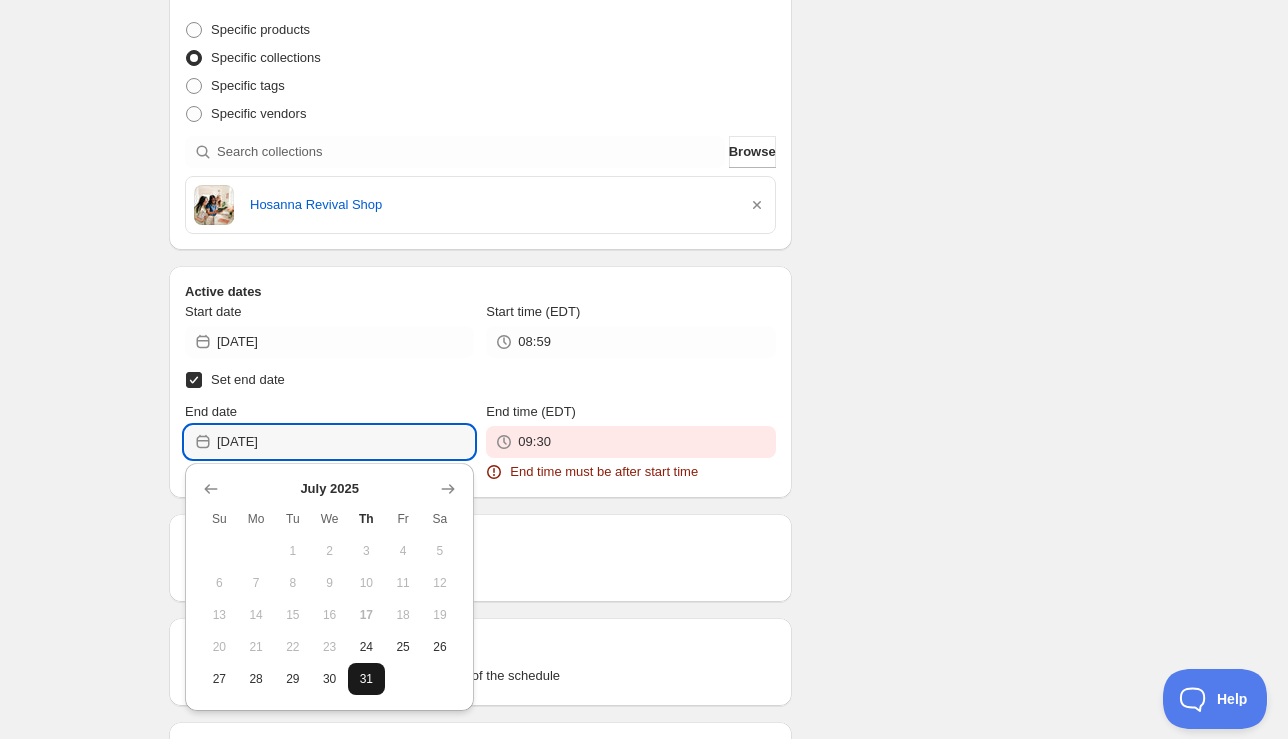 click on "31" at bounding box center (366, 679) 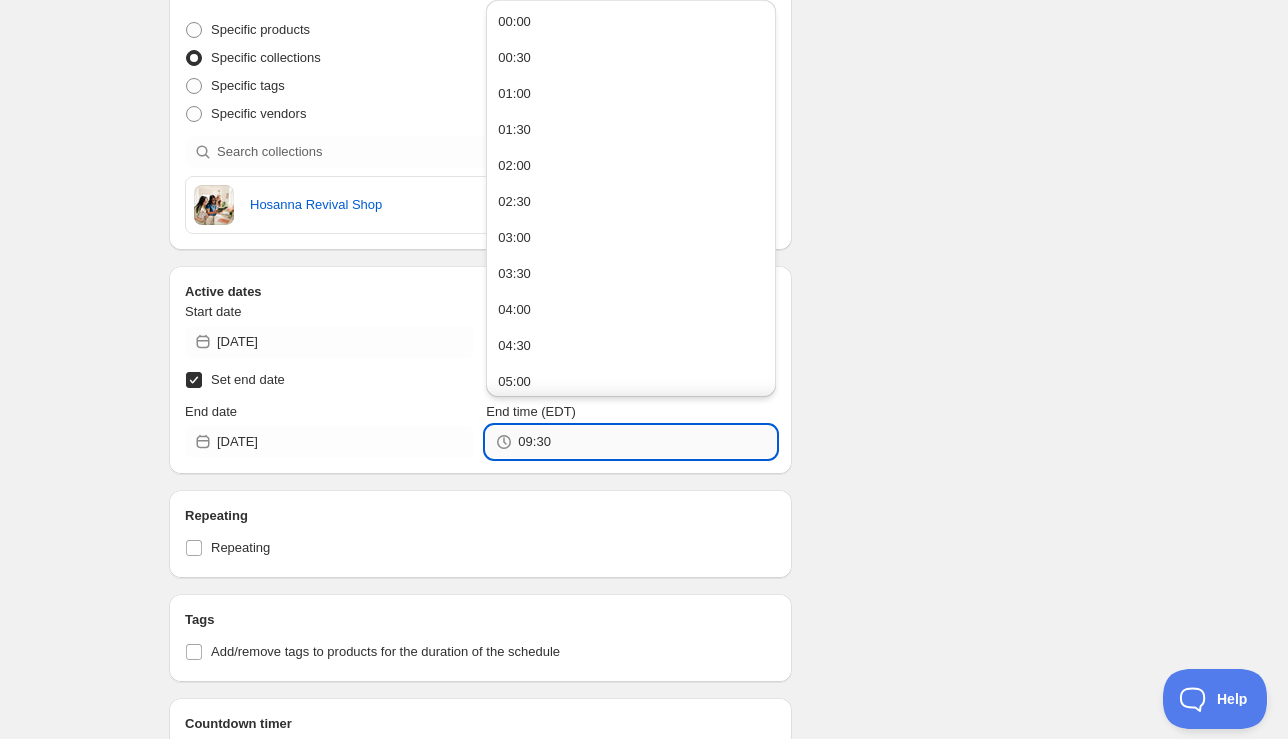 click on "09:30" at bounding box center (646, 442) 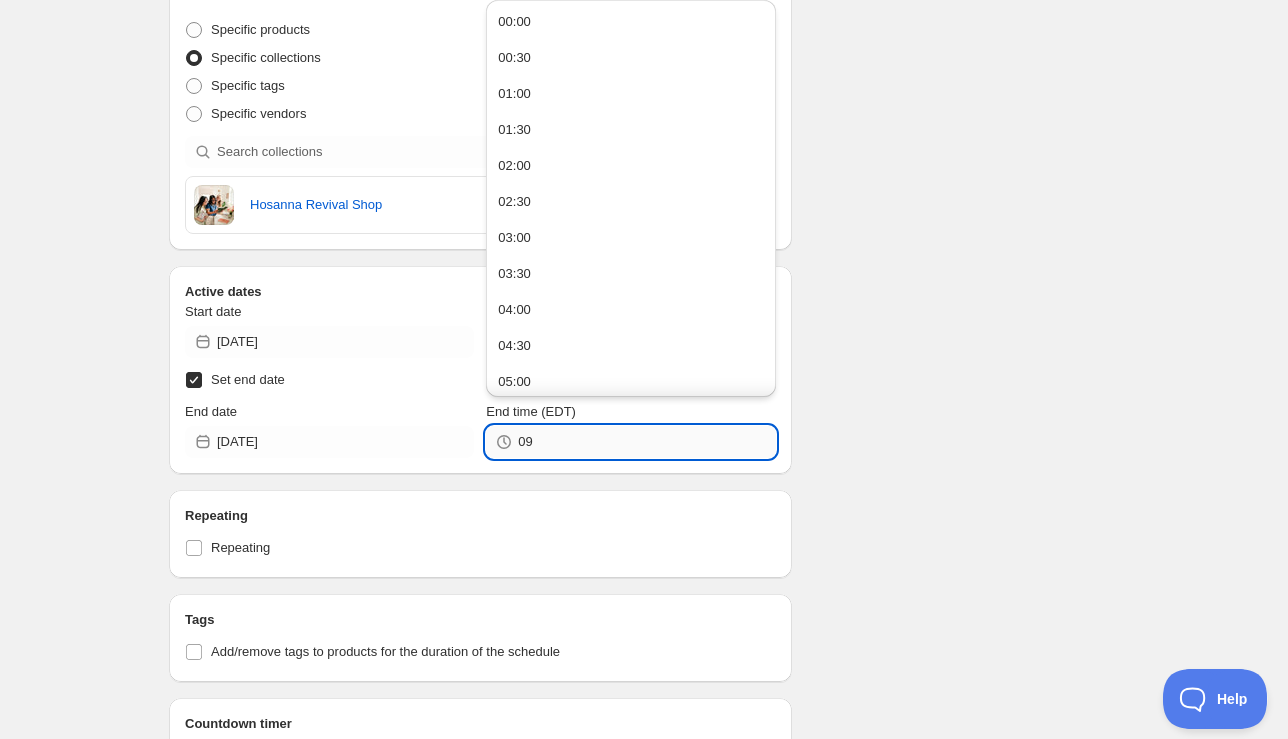 type on "0" 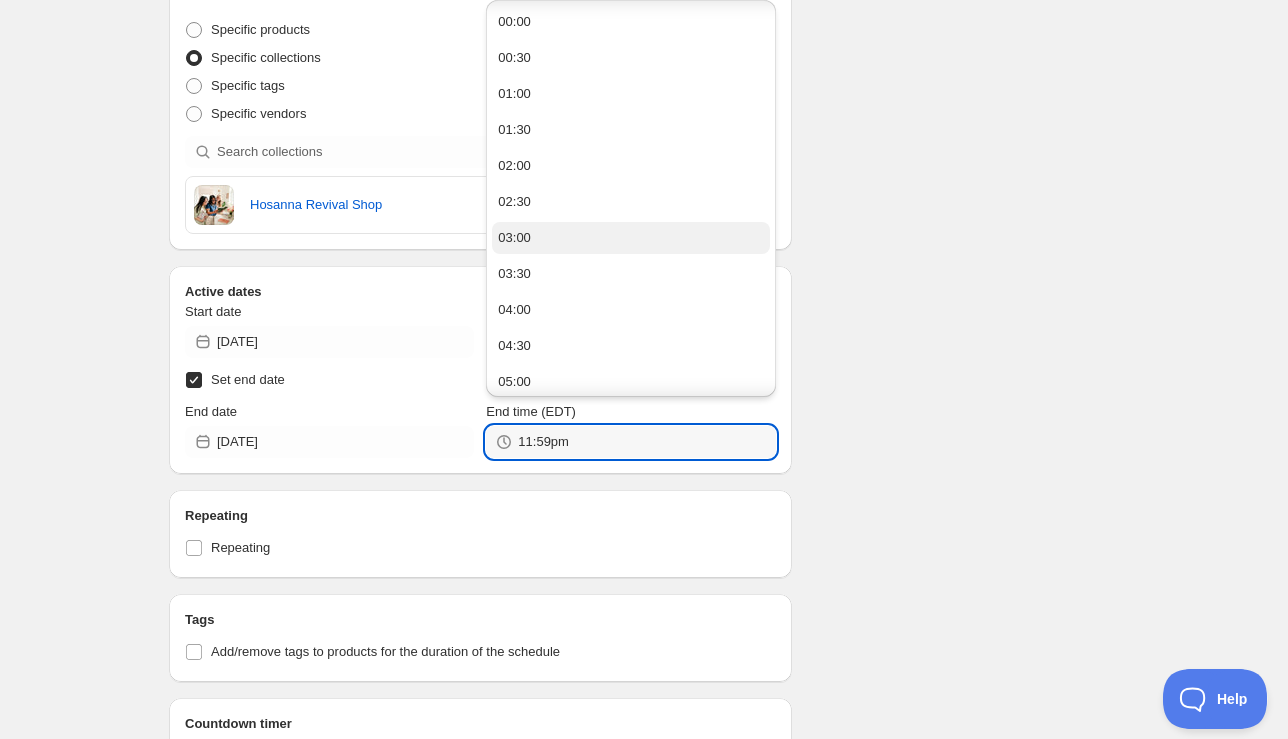 scroll, scrollTop: 1339, scrollLeft: 0, axis: vertical 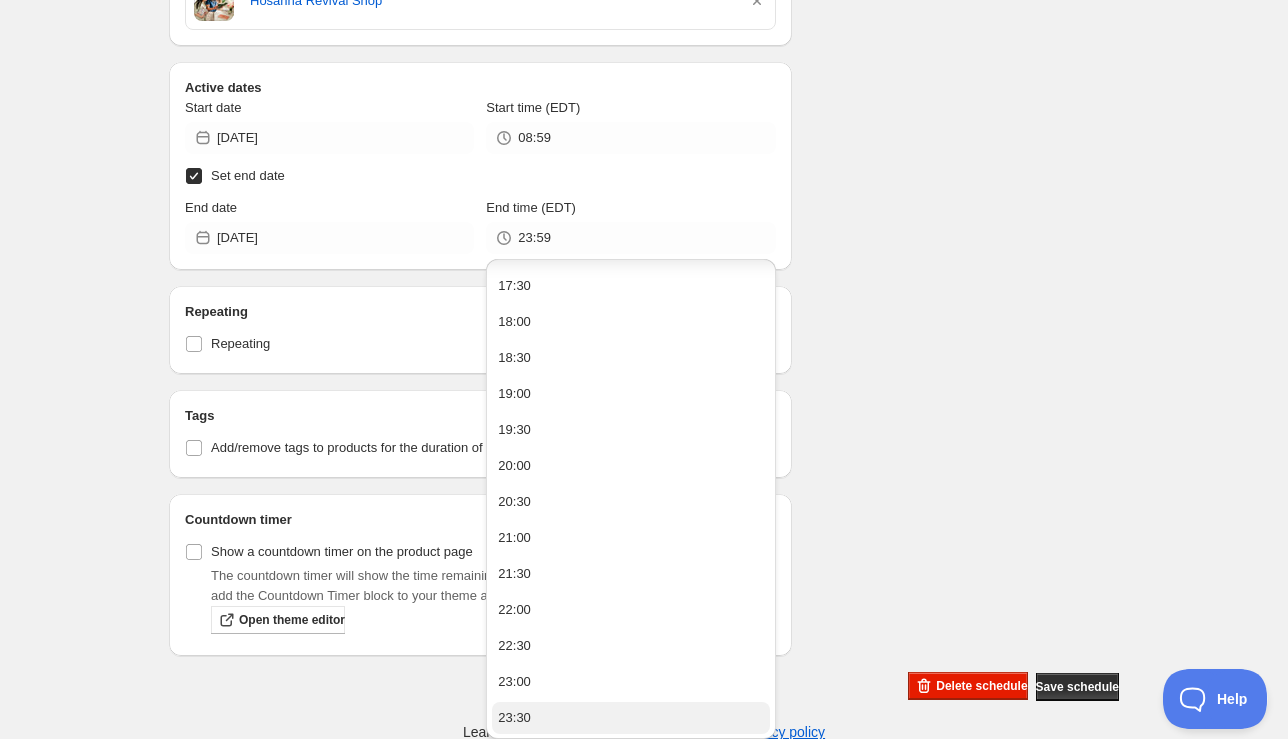 click on "23:30" at bounding box center [630, 718] 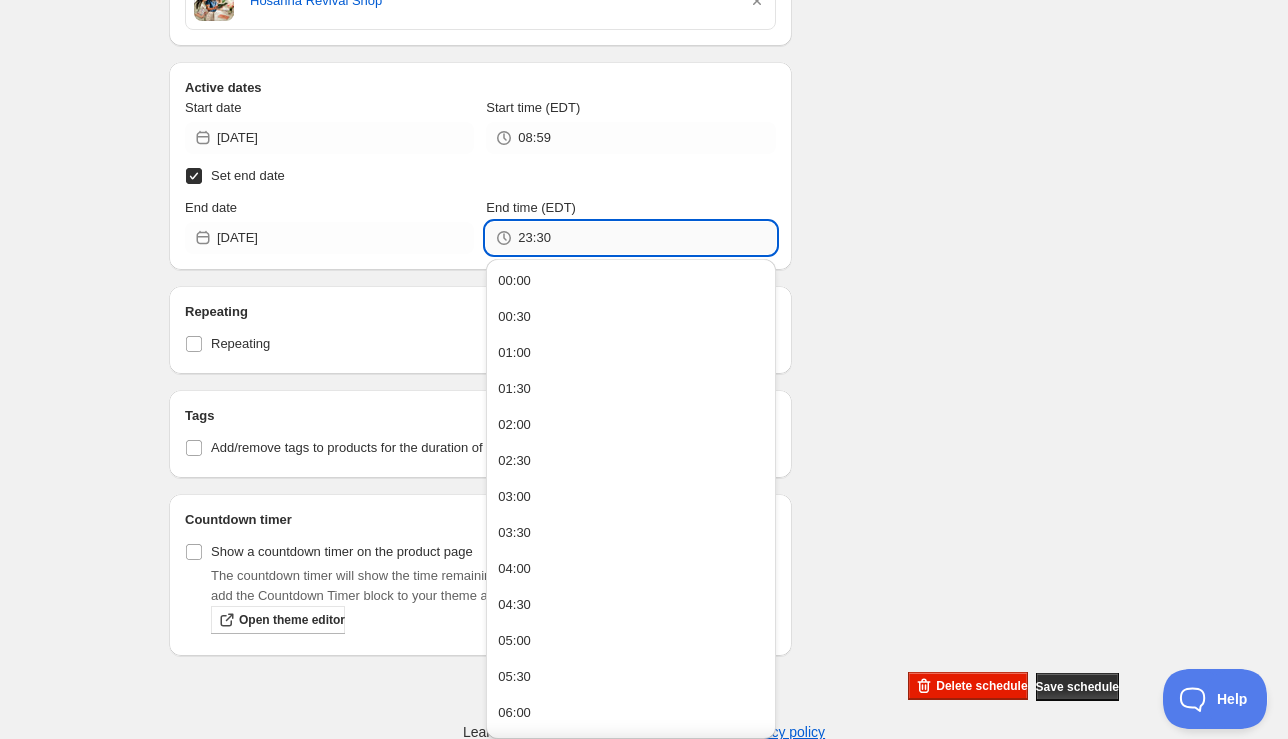 click on "23:30" at bounding box center [646, 238] 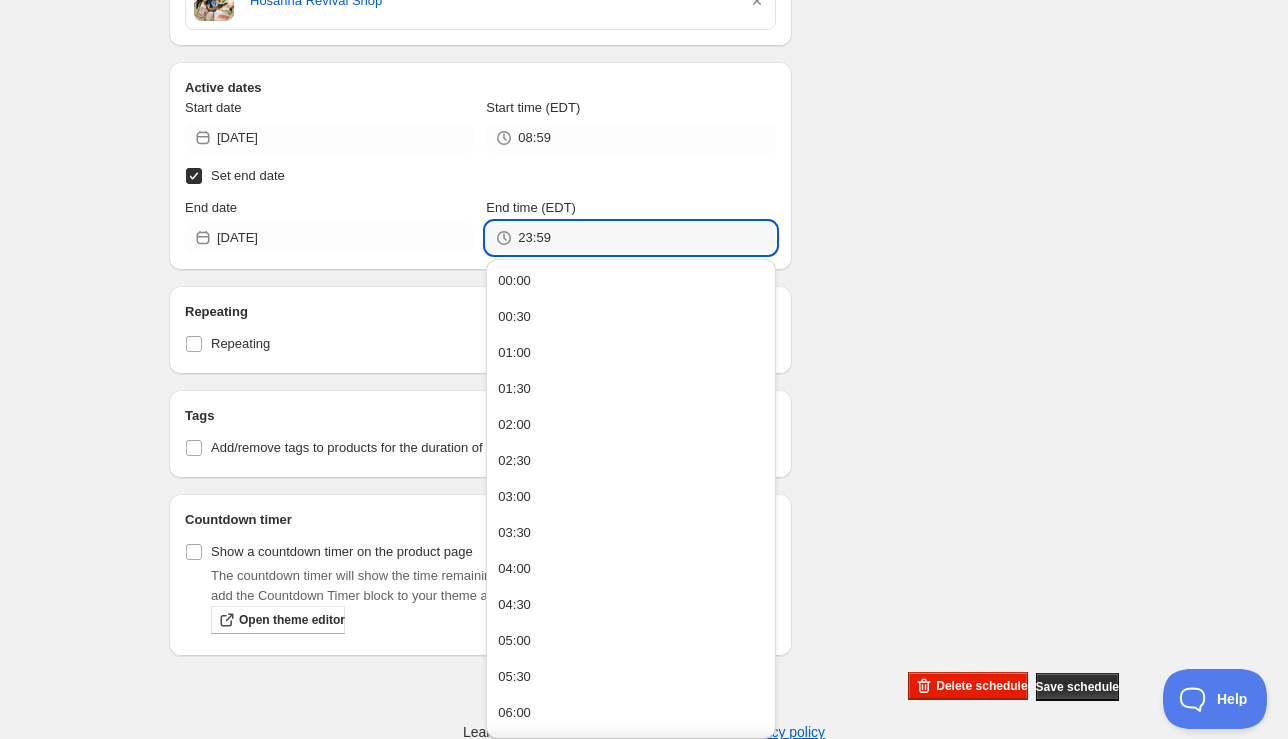 type on "23:59" 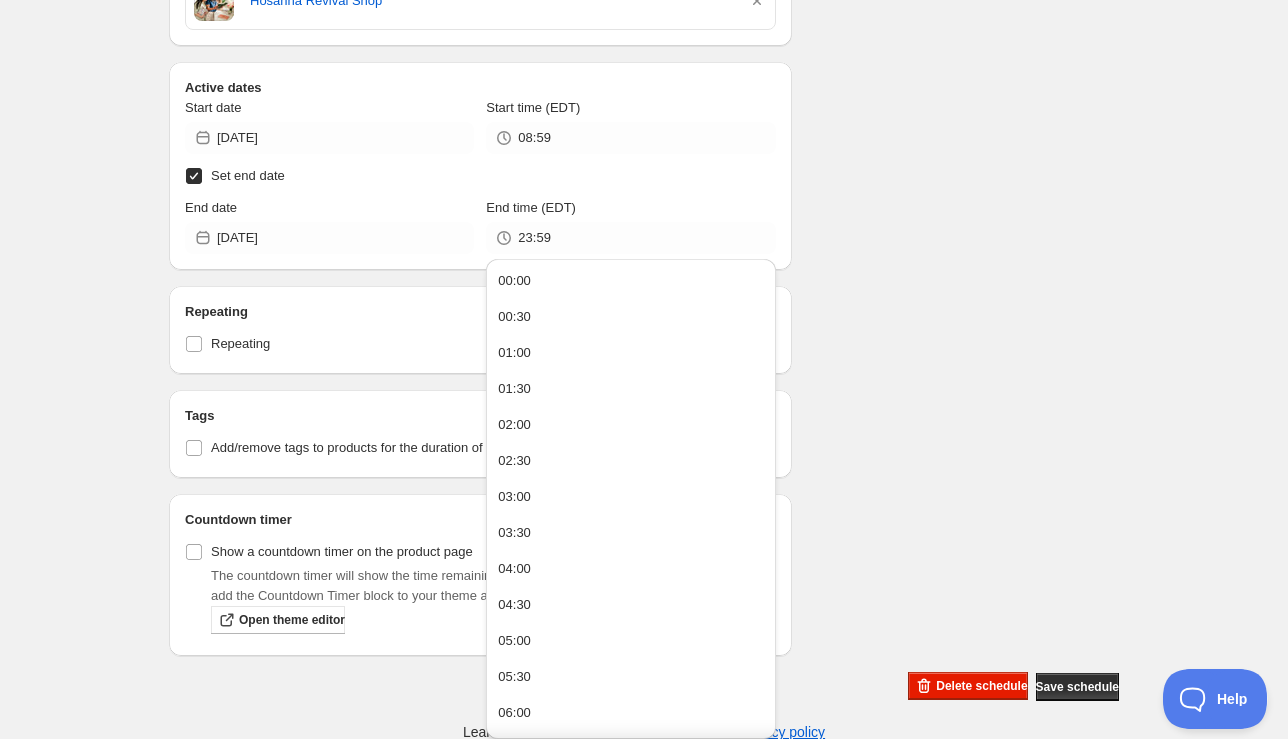 click on "Schedule name Sitewide Sale 15% Your customers won't see this Value Percentage Fixed amount 15.00 % Rounding Do not round prices Round prices to the nearest whole number Round prices to a decimal place Compare-at-price Leave the compare at price as it is Set the compare at price to be the original price Product selection Entity type Specific products Specific collections Specific tags Specific vendors Browse Hosanna Revival Shop Active dates Start date 2025-07-24 Start time (EDT) 08:59 Set end date End date 2025-07-31 End time (EDT) 23:59 Repeating Repeating Ok Cancel Every 1 Date range Days Weeks Months Years Days Ends Never On specific date After a number of occurances Tags Add/remove tags to products for the duration of the schedule Countdown timer Show a countdown timer on the product page The countdown timer will show the time remaining until the end of the schedule. Remember to add the Countdown Timer block to your theme and configure it to your liking. Open theme editor Summary Sitewide Sale 15% Type" at bounding box center (636, -27) 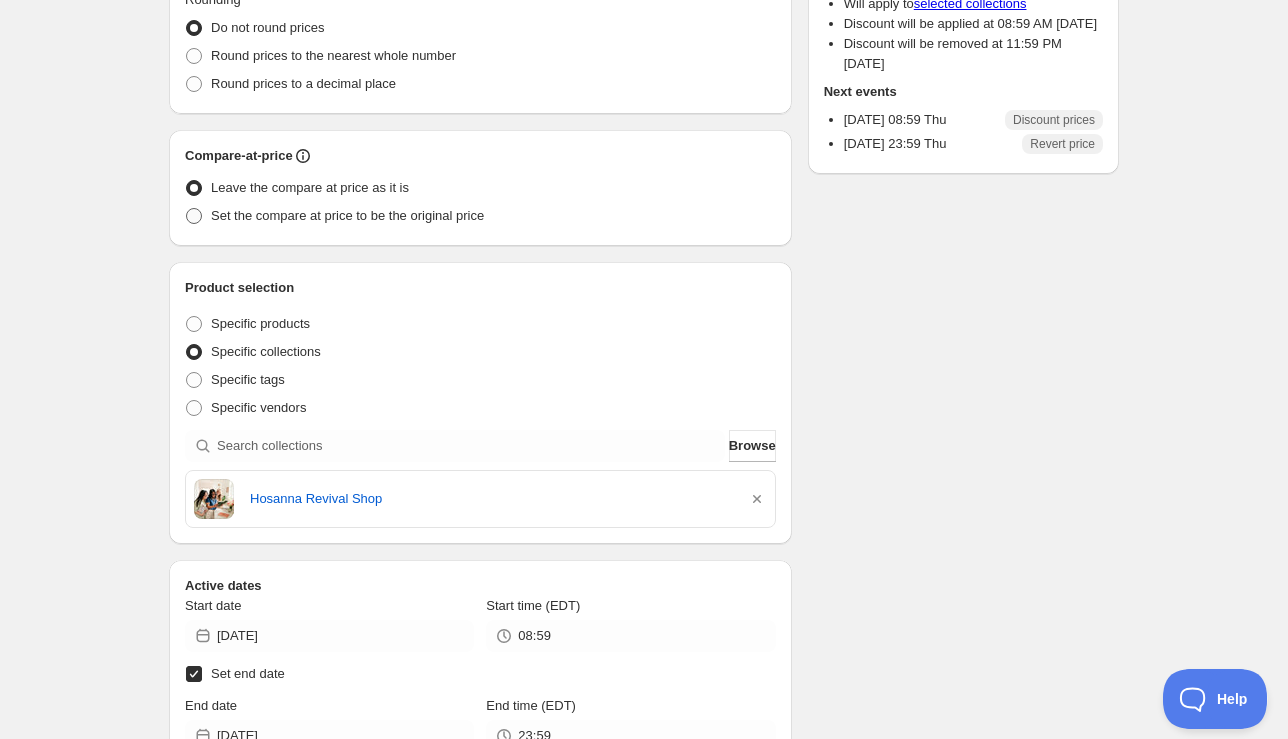 scroll, scrollTop: 0, scrollLeft: 0, axis: both 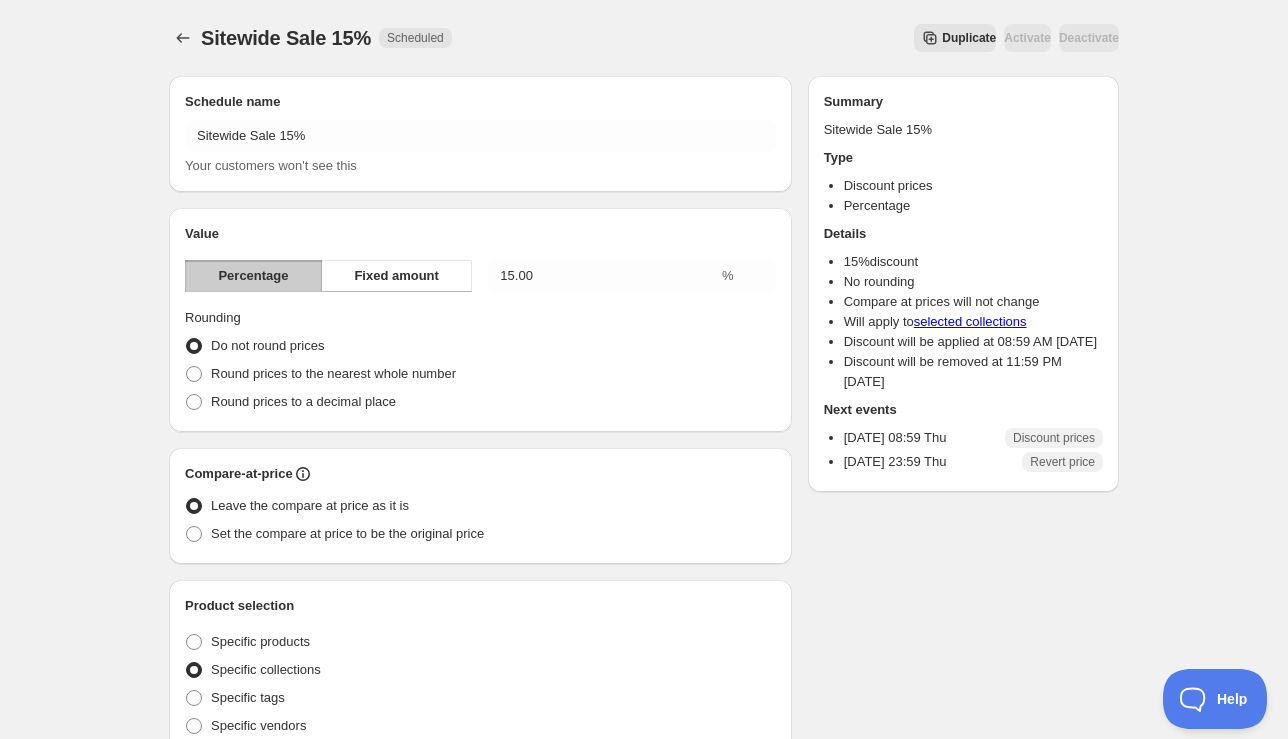 click on "Schedule name Sitewide Sale 15% Your customers won't see this Value Percentage Fixed amount 15.00 % Rounding Do not round prices Round prices to the nearest whole number Round prices to a decimal place Compare-at-price Leave the compare at price as it is Set the compare at price to be the original price Product selection Entity type Specific products Specific collections Specific tags Specific vendors Browse Hosanna Revival Shop Active dates Start date 2025-07-24 Start time (EDT) 08:59 Set end date End date 2025-07-31 End time (EDT) 23:59 Repeating Repeating Ok Cancel Every 1 Date range Days Weeks Months Years Days Ends Never On specific date After a number of occurances Tags Add/remove tags to products for the duration of the schedule Countdown timer Show a countdown timer on the product page The countdown timer will show the time remaining until the end of the schedule. Remember to add the Countdown Timer block to your theme and configure it to your liking. Open theme editor Summary Sitewide Sale 15% Type" at bounding box center (636, 789) 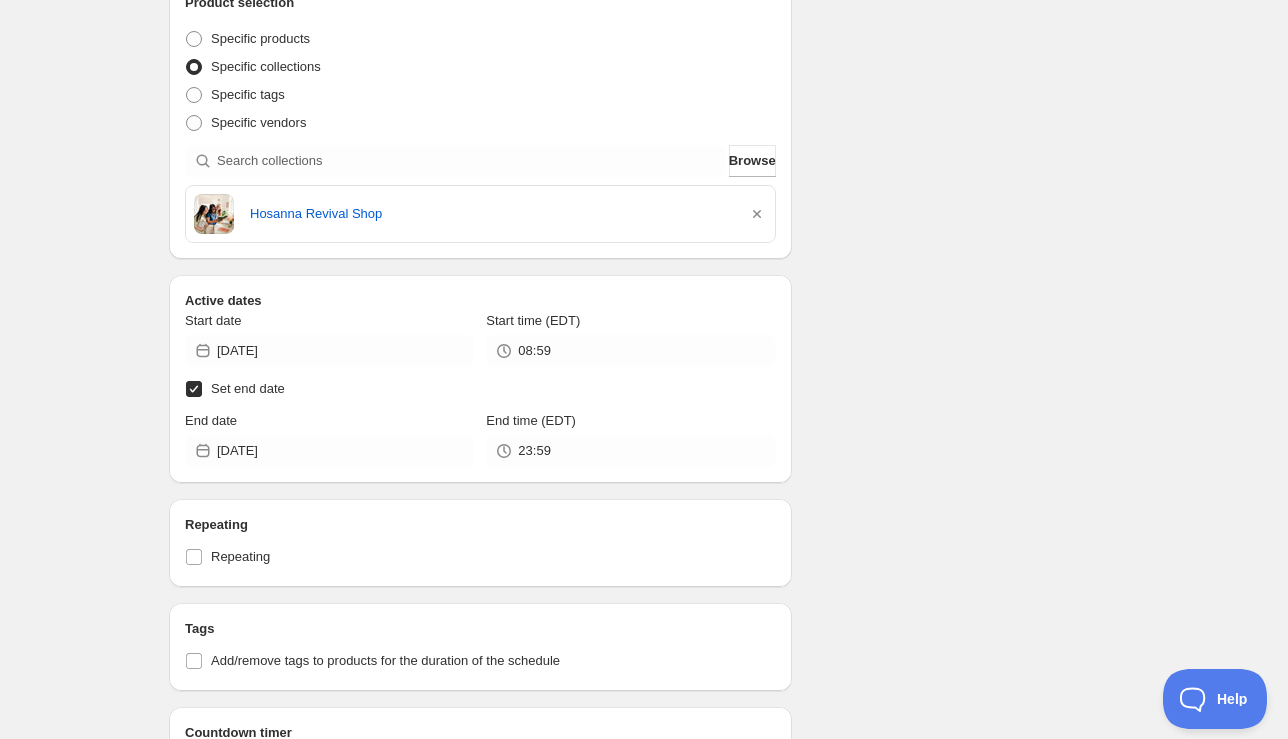 scroll, scrollTop: 604, scrollLeft: 0, axis: vertical 